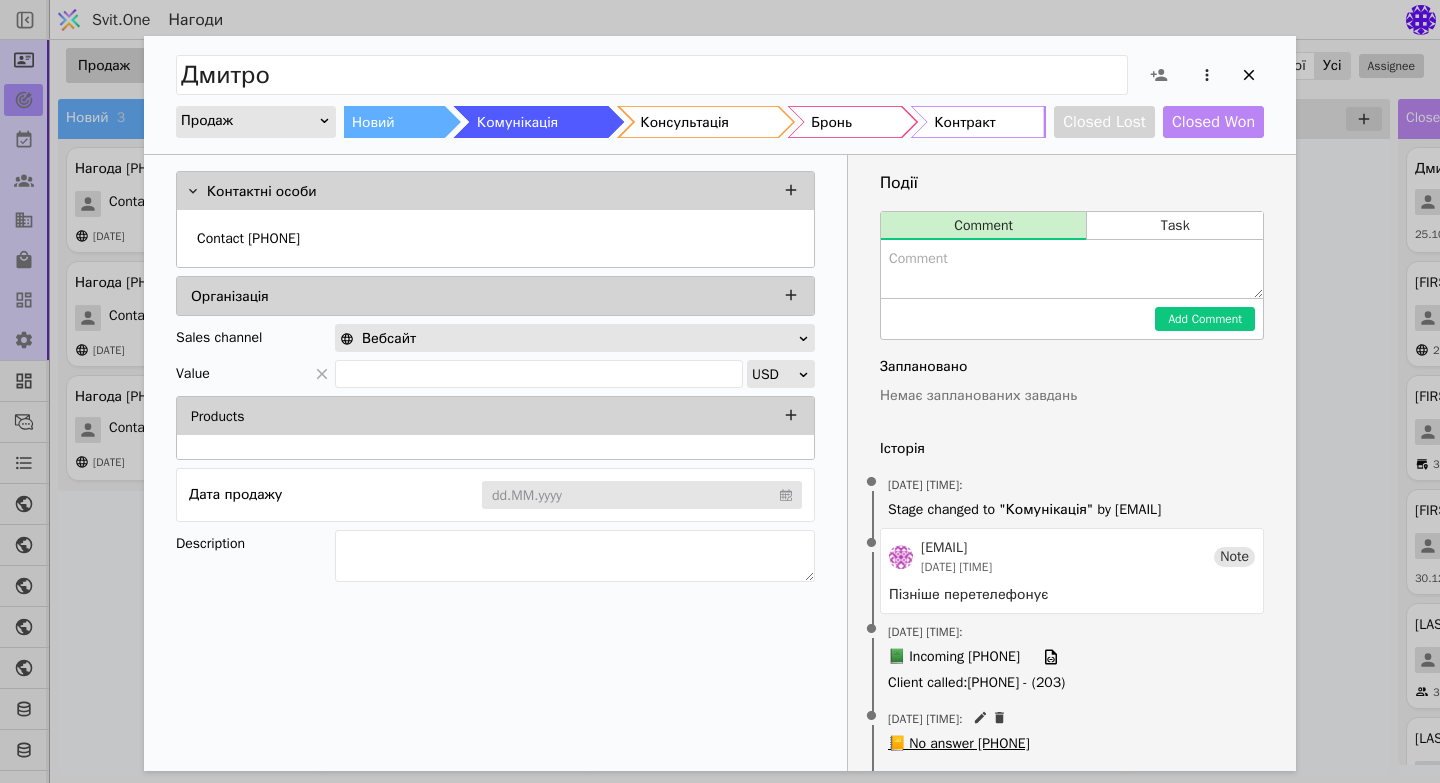 scroll, scrollTop: 0, scrollLeft: 0, axis: both 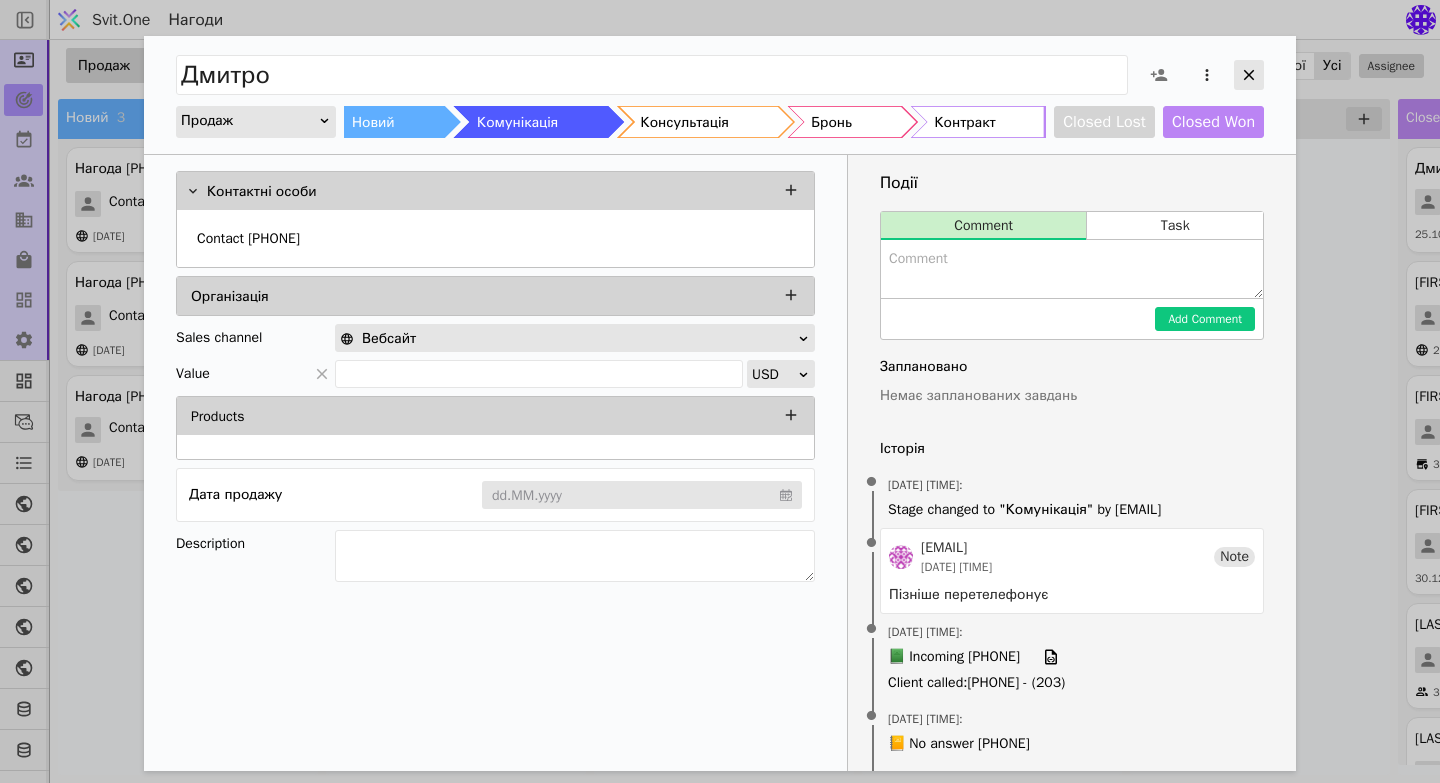 click 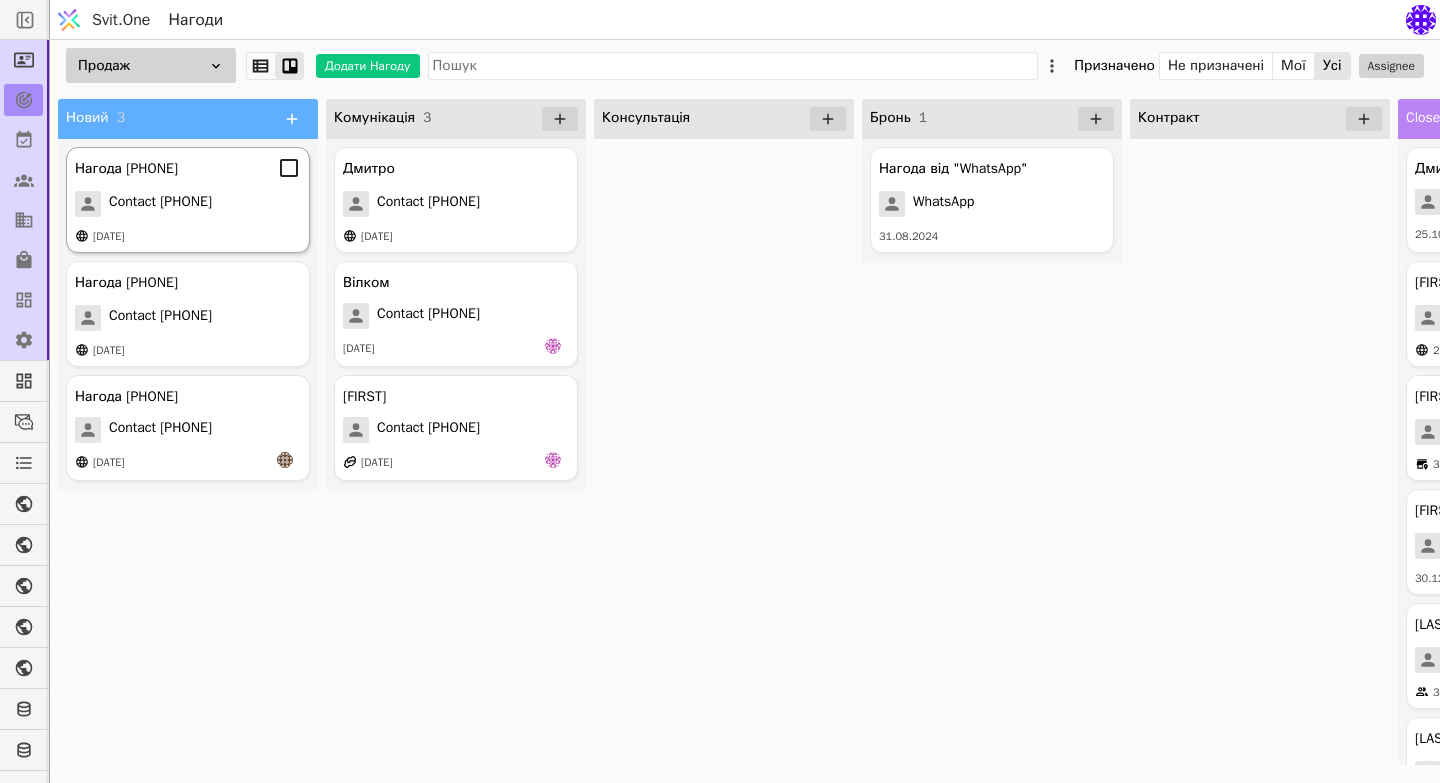 click on "Contact [PHONE]" at bounding box center [160, 204] 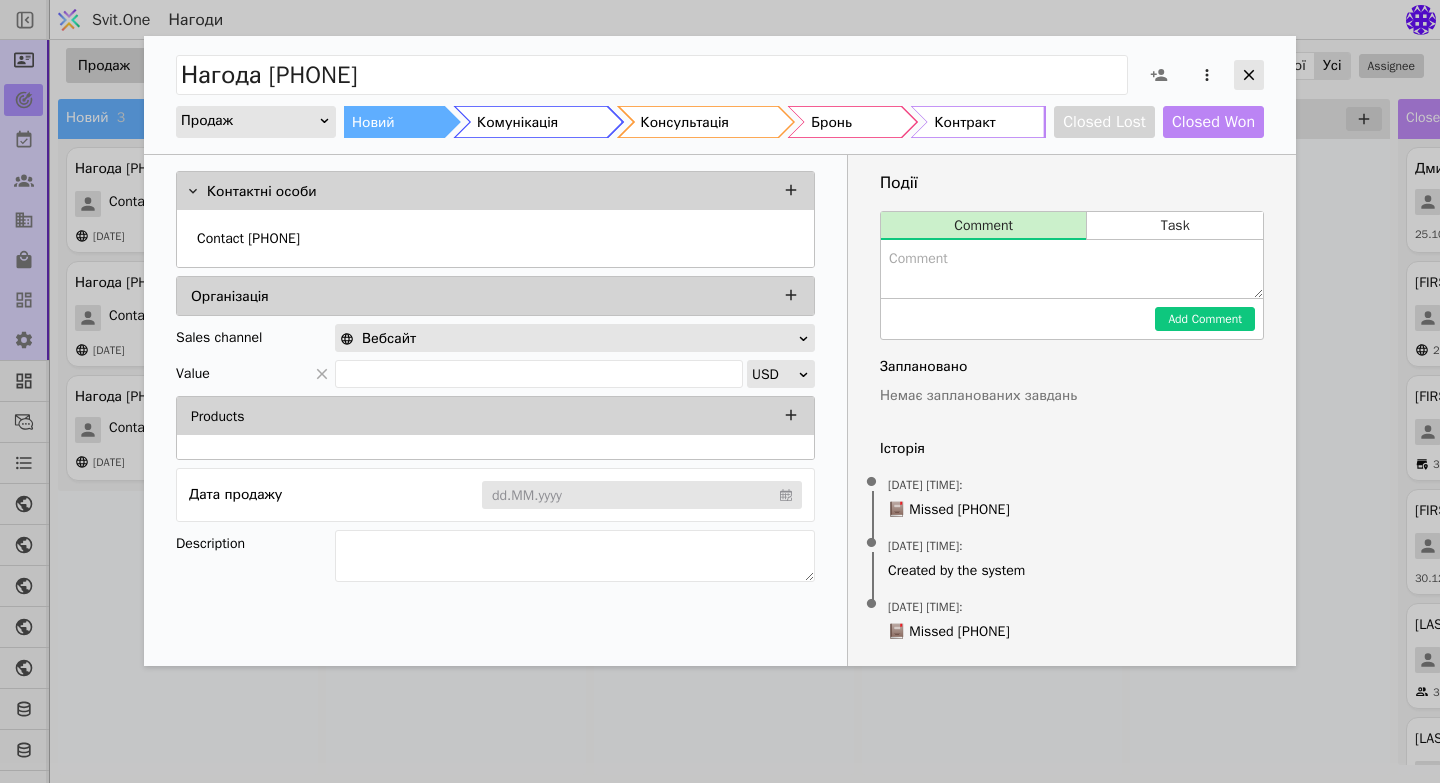 click 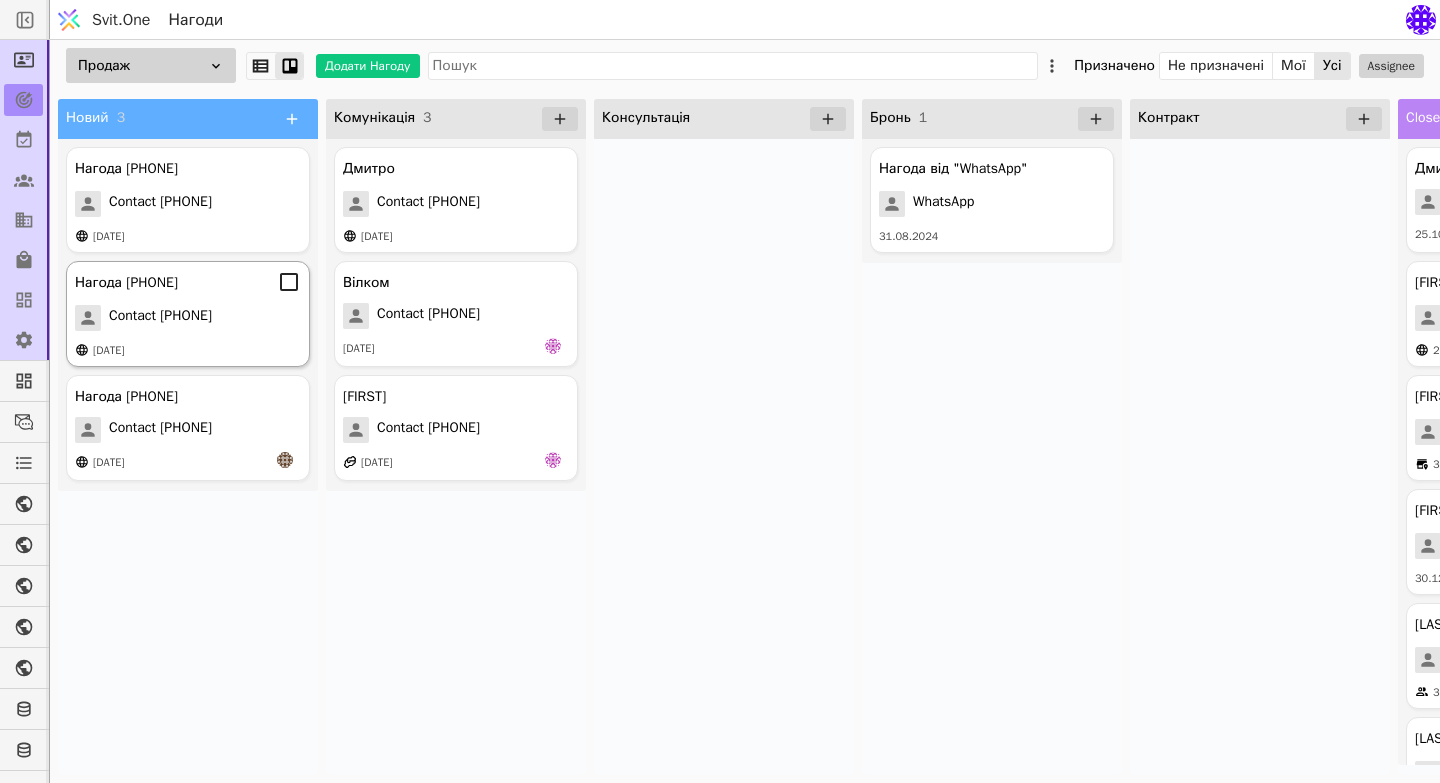click on "Contact [PHONE]" at bounding box center [160, 318] 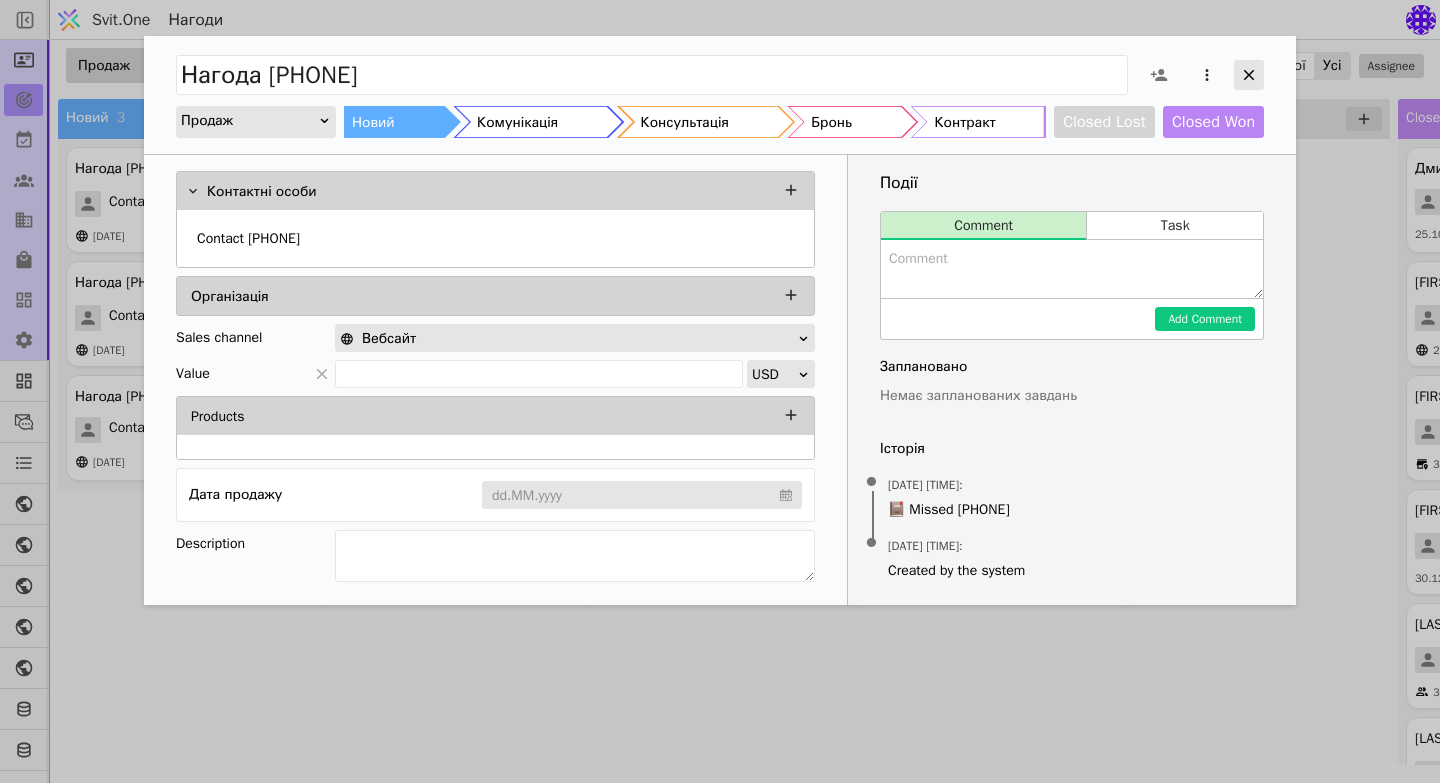 click 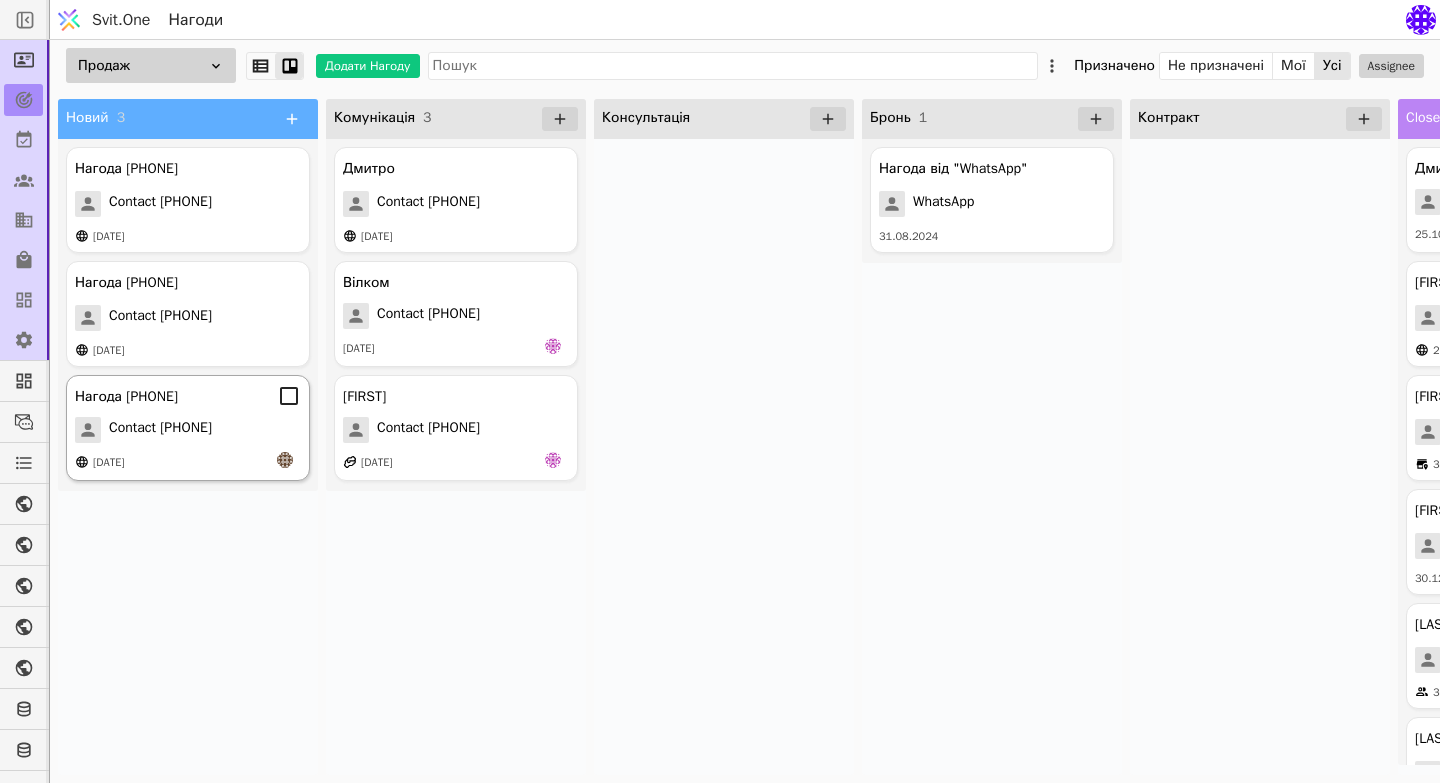 click on "Contact [PHONE]" at bounding box center [160, 430] 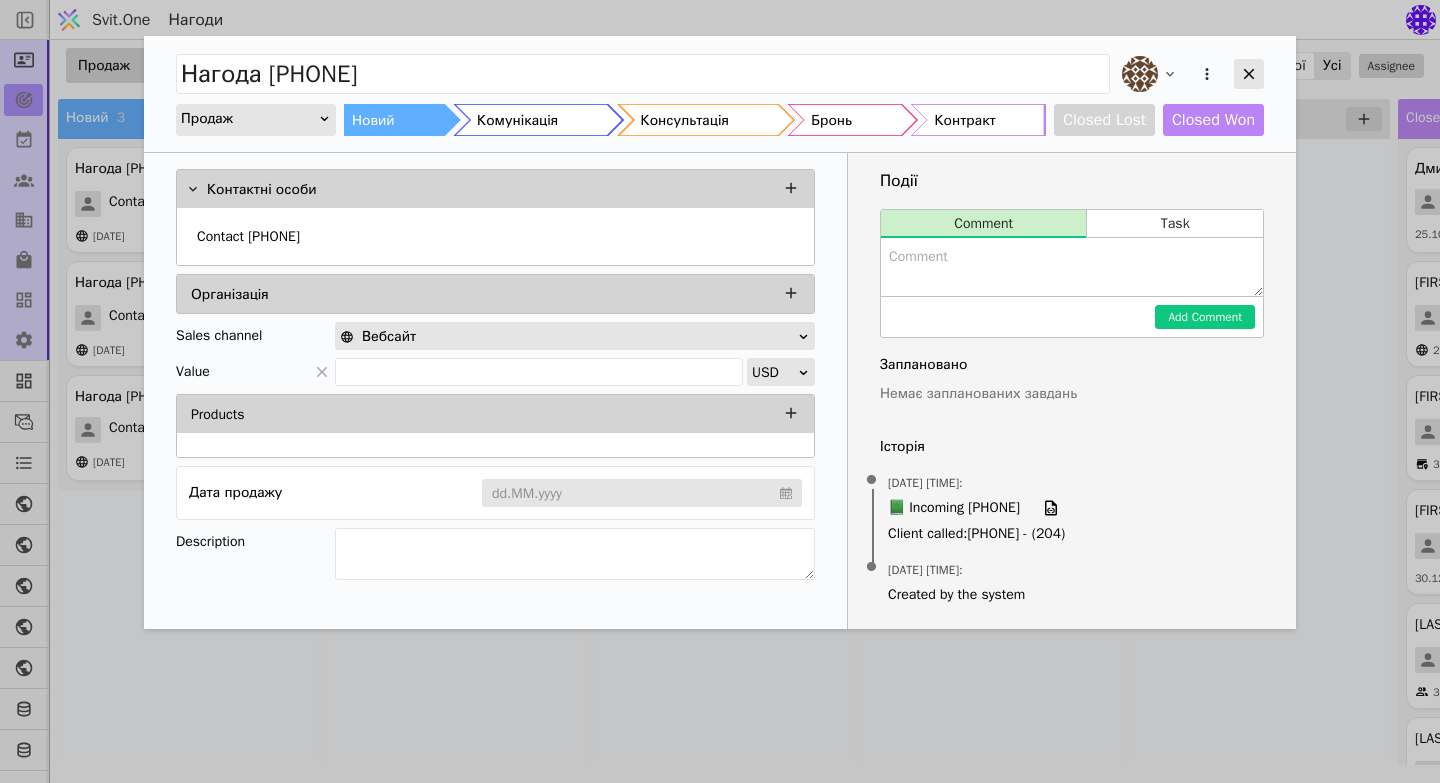 click 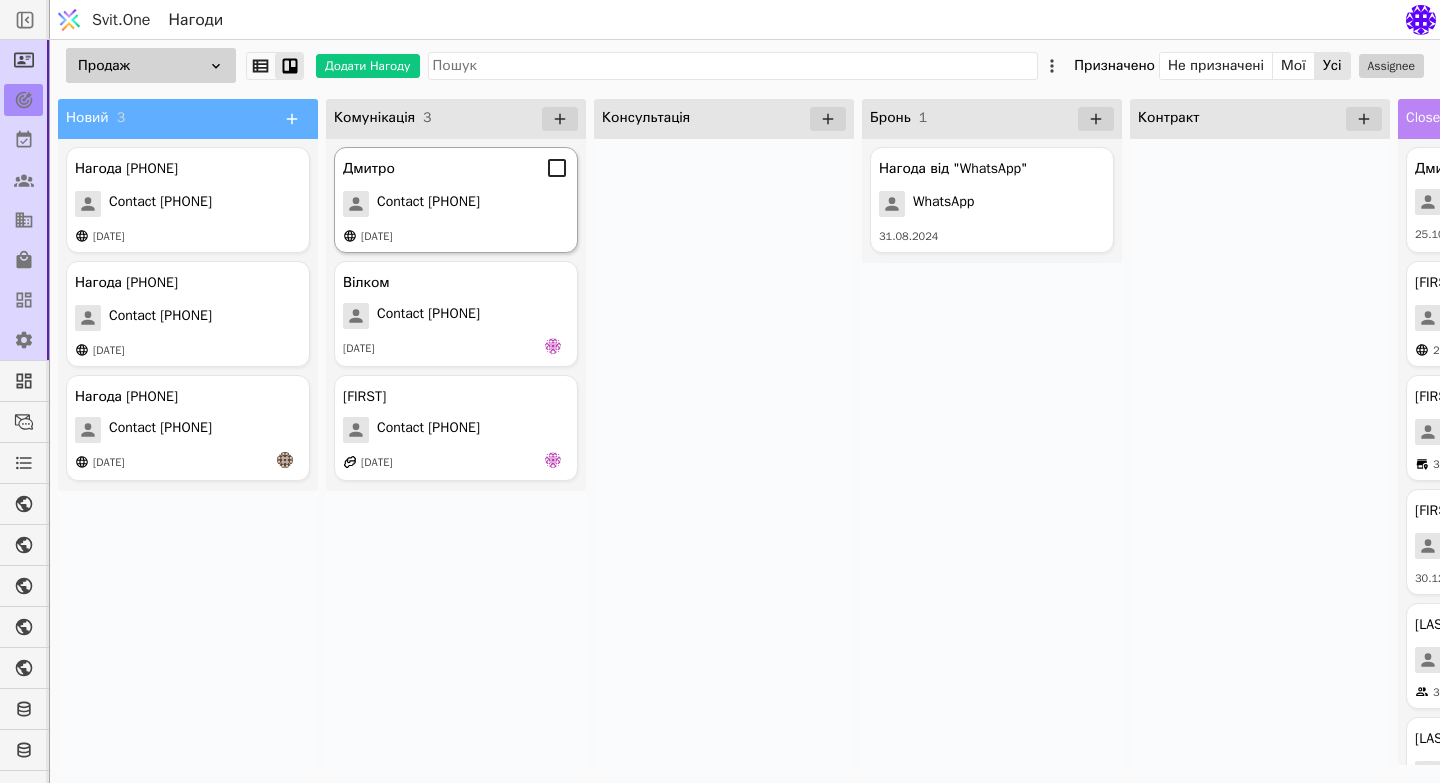 click on "[DATE]" at bounding box center (456, 236) 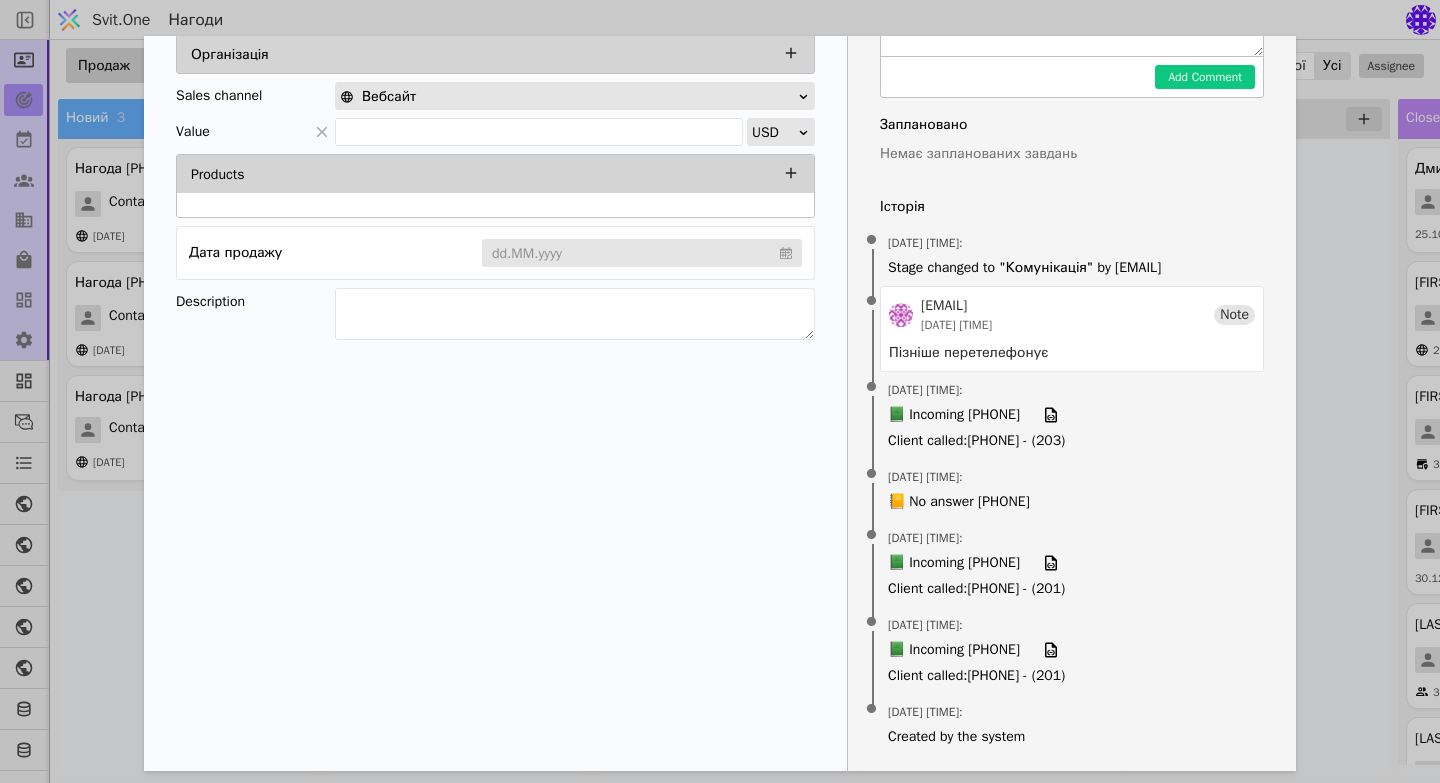 scroll, scrollTop: 0, scrollLeft: 0, axis: both 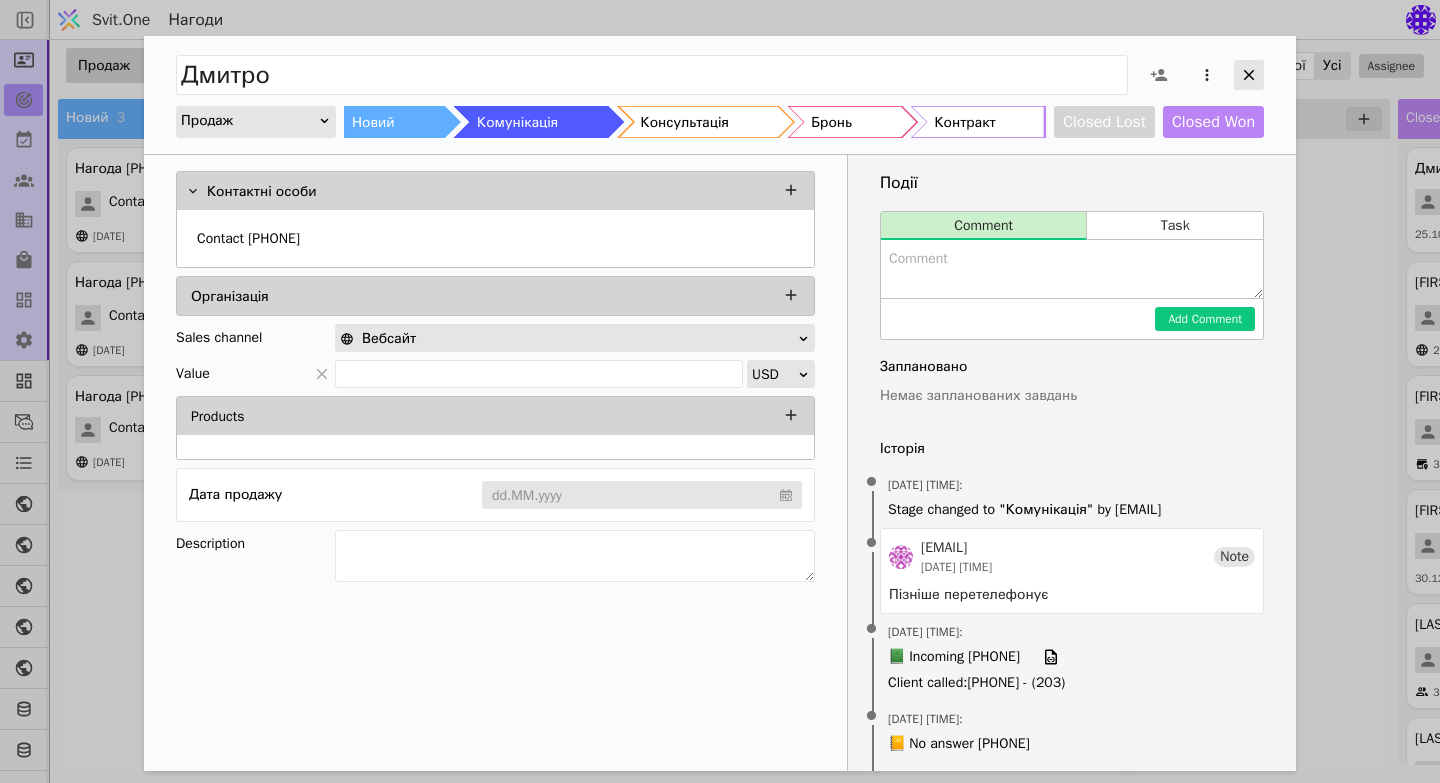 click at bounding box center (1249, 75) 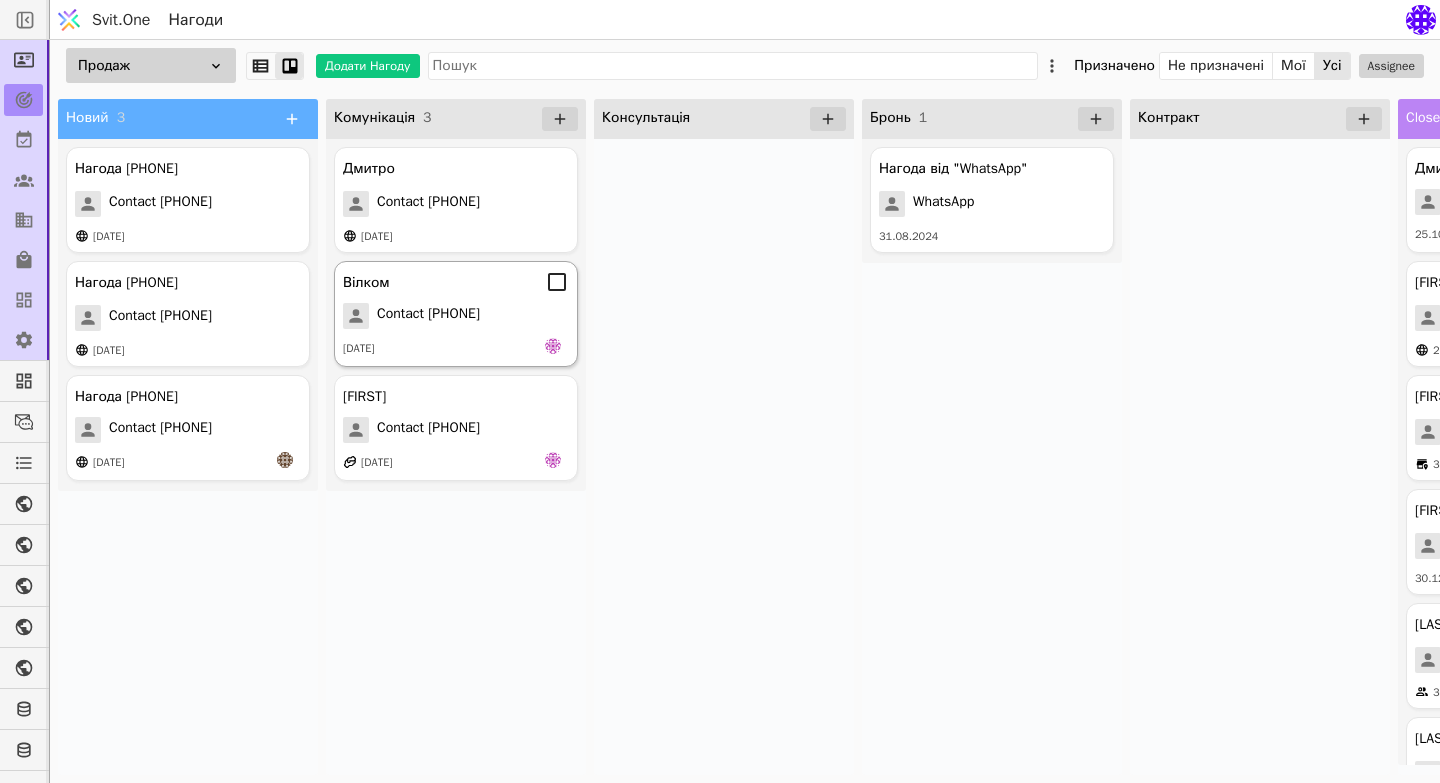 click on "Contact [PHONE]" at bounding box center [428, 316] 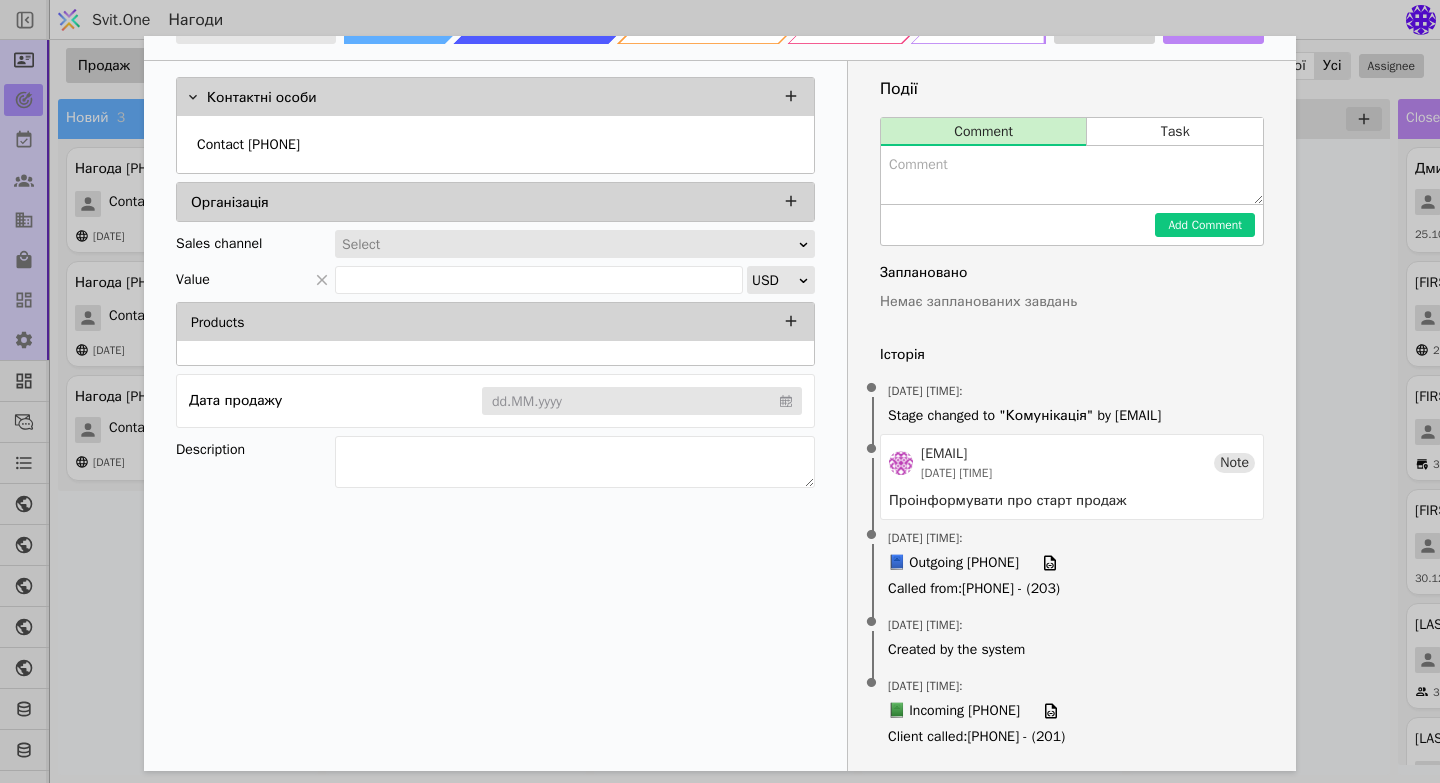 scroll, scrollTop: 0, scrollLeft: 0, axis: both 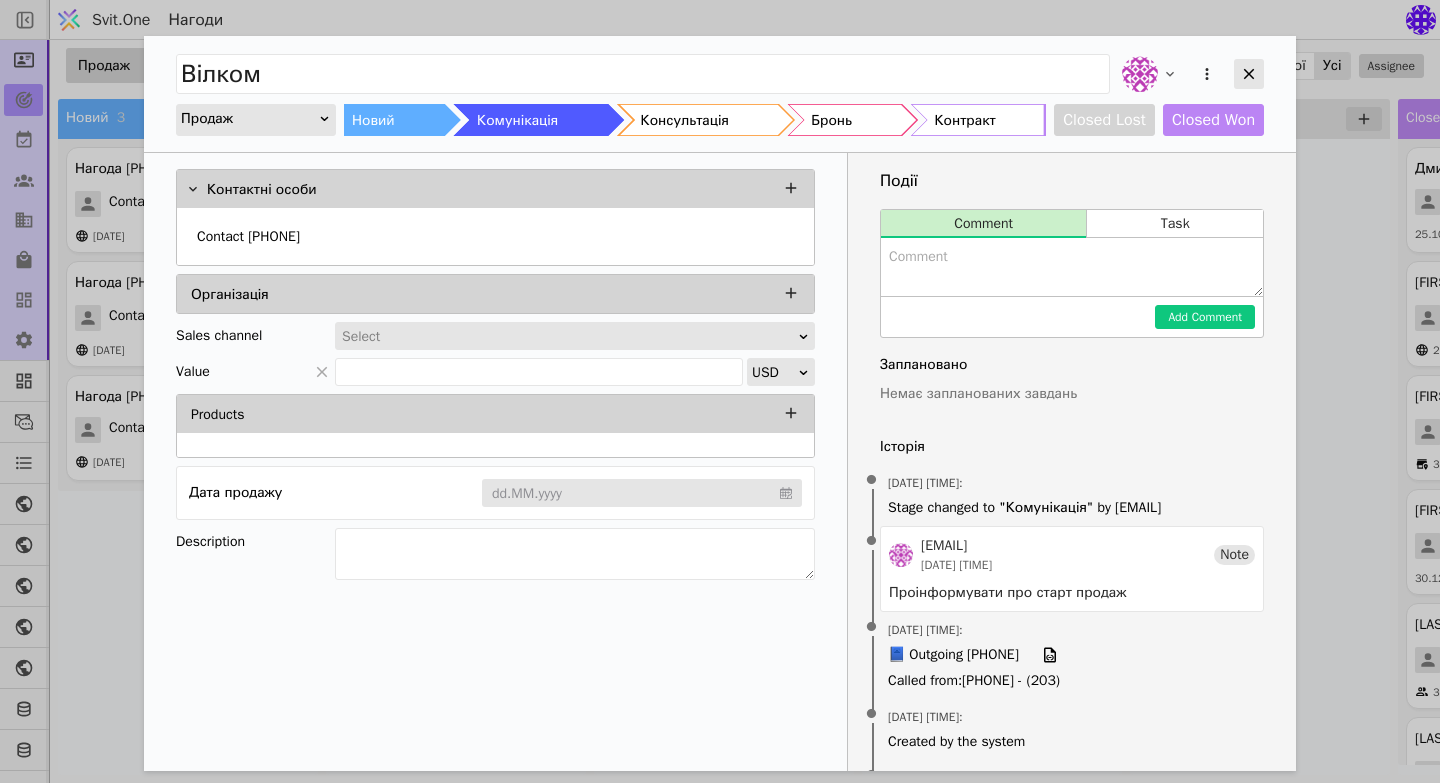 click 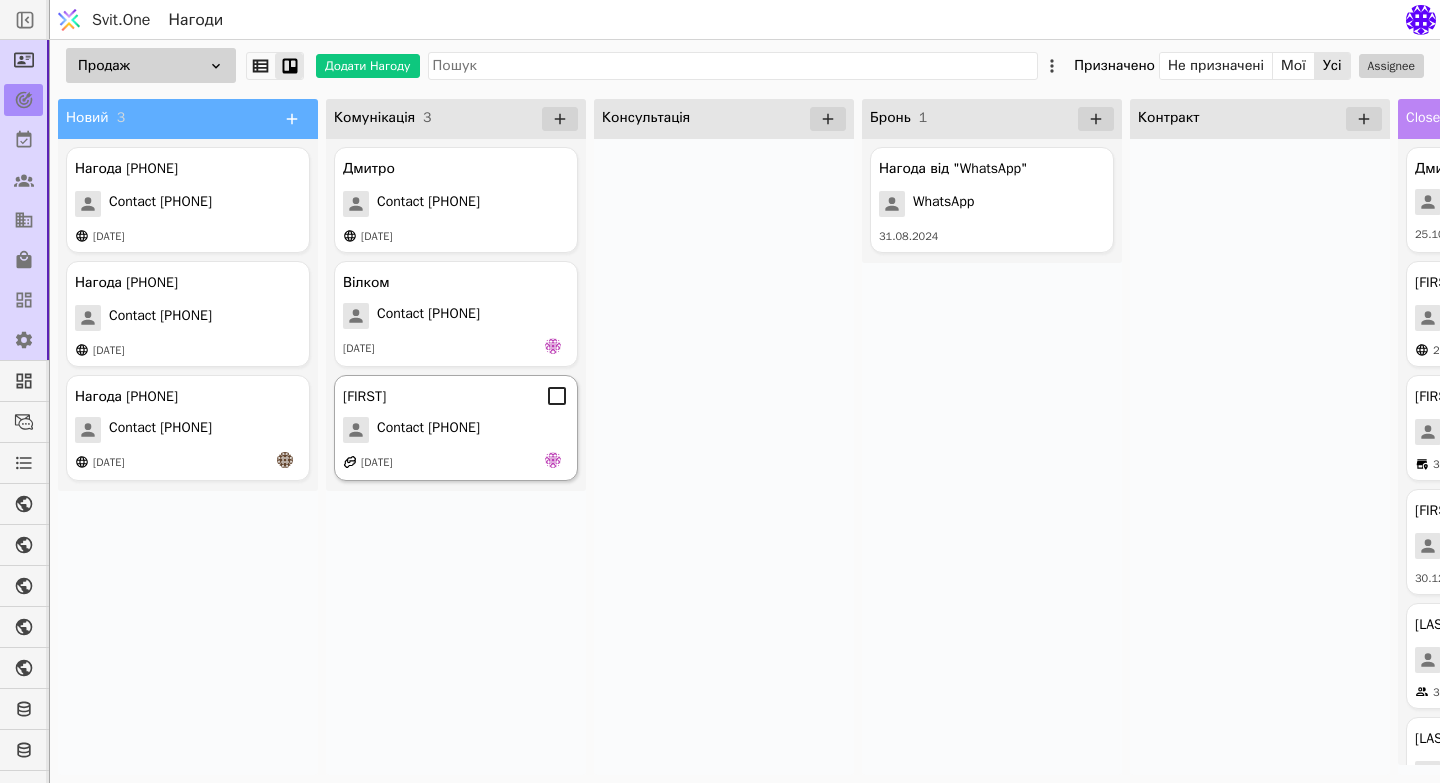 click on "[FIRST]" at bounding box center [456, 396] 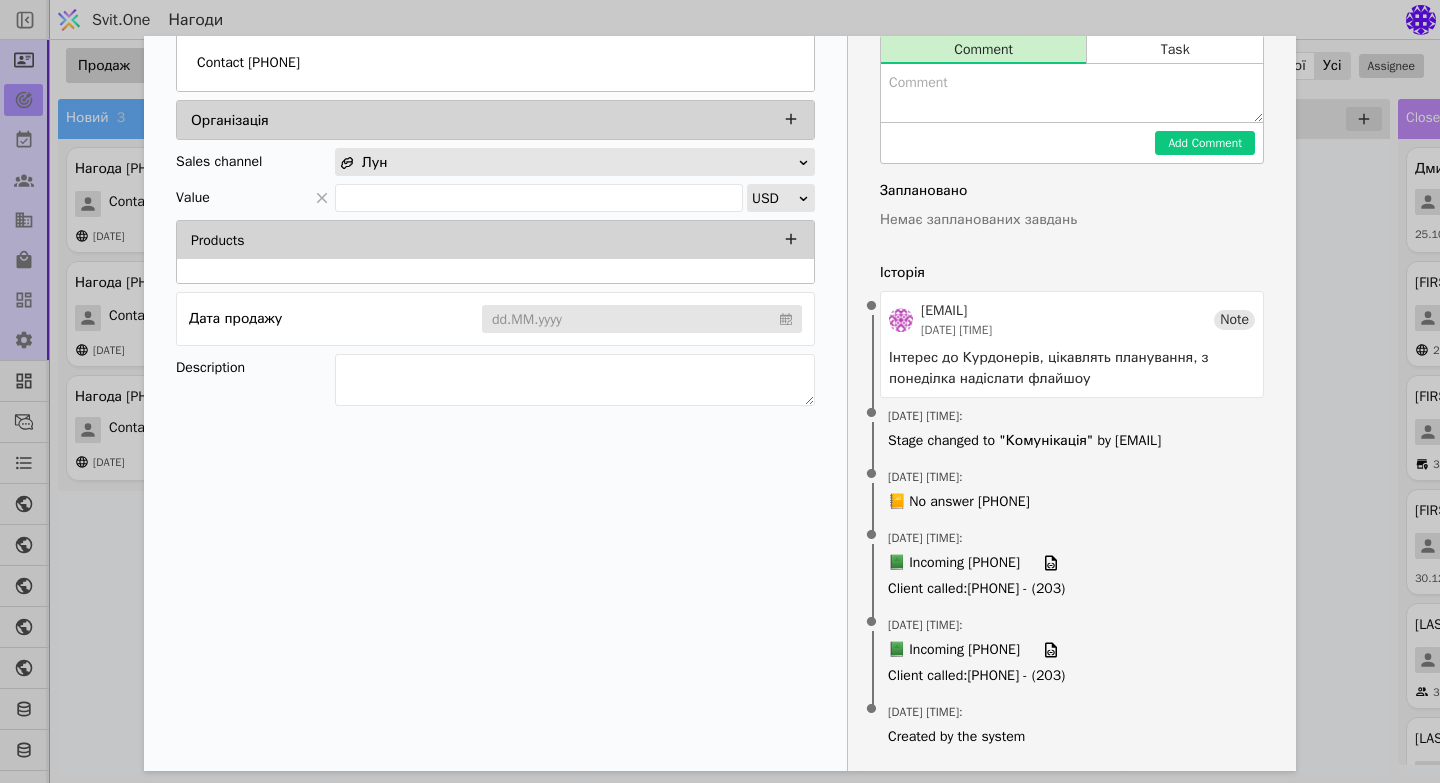 scroll, scrollTop: 195, scrollLeft: 0, axis: vertical 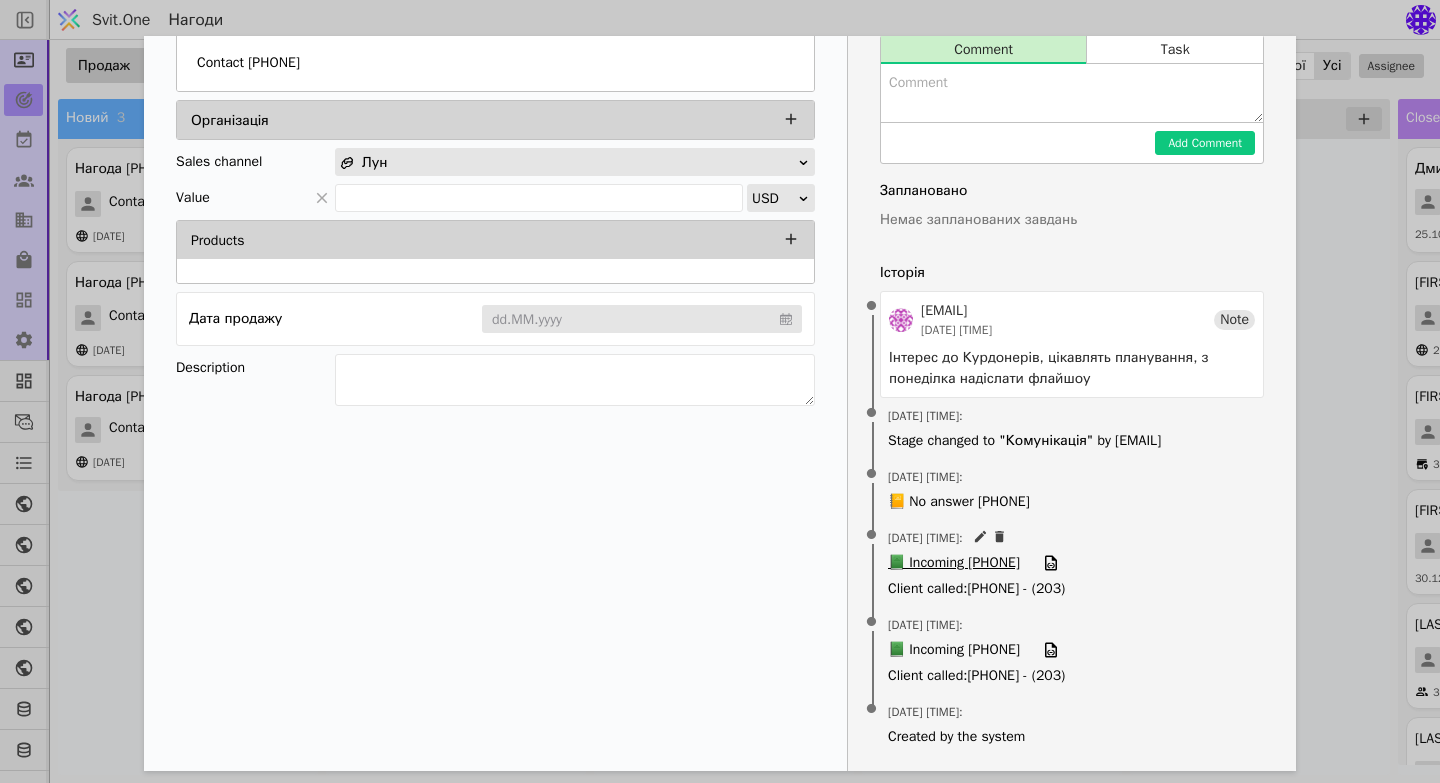 click on "📗 Incoming +380503563410" at bounding box center (954, 563) 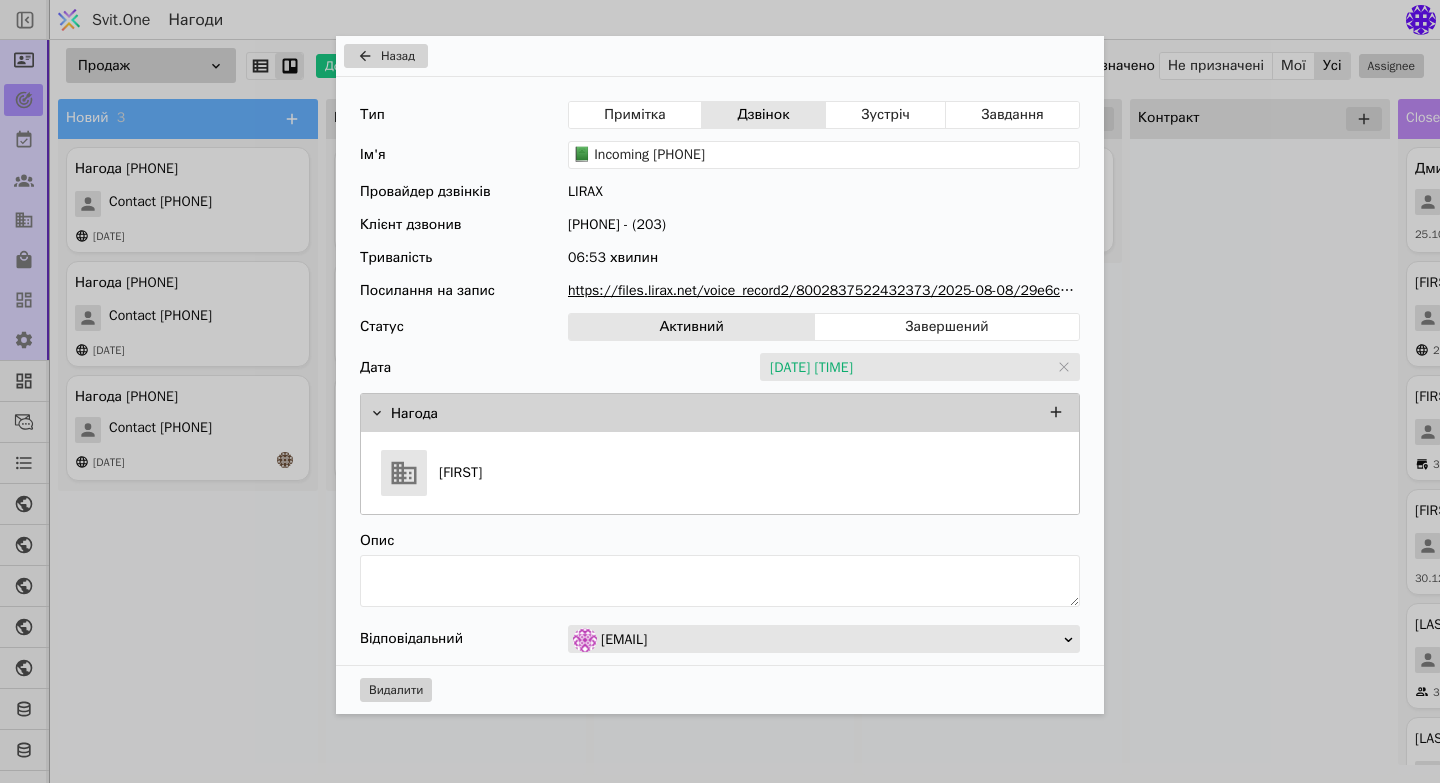 scroll, scrollTop: 0, scrollLeft: 0, axis: both 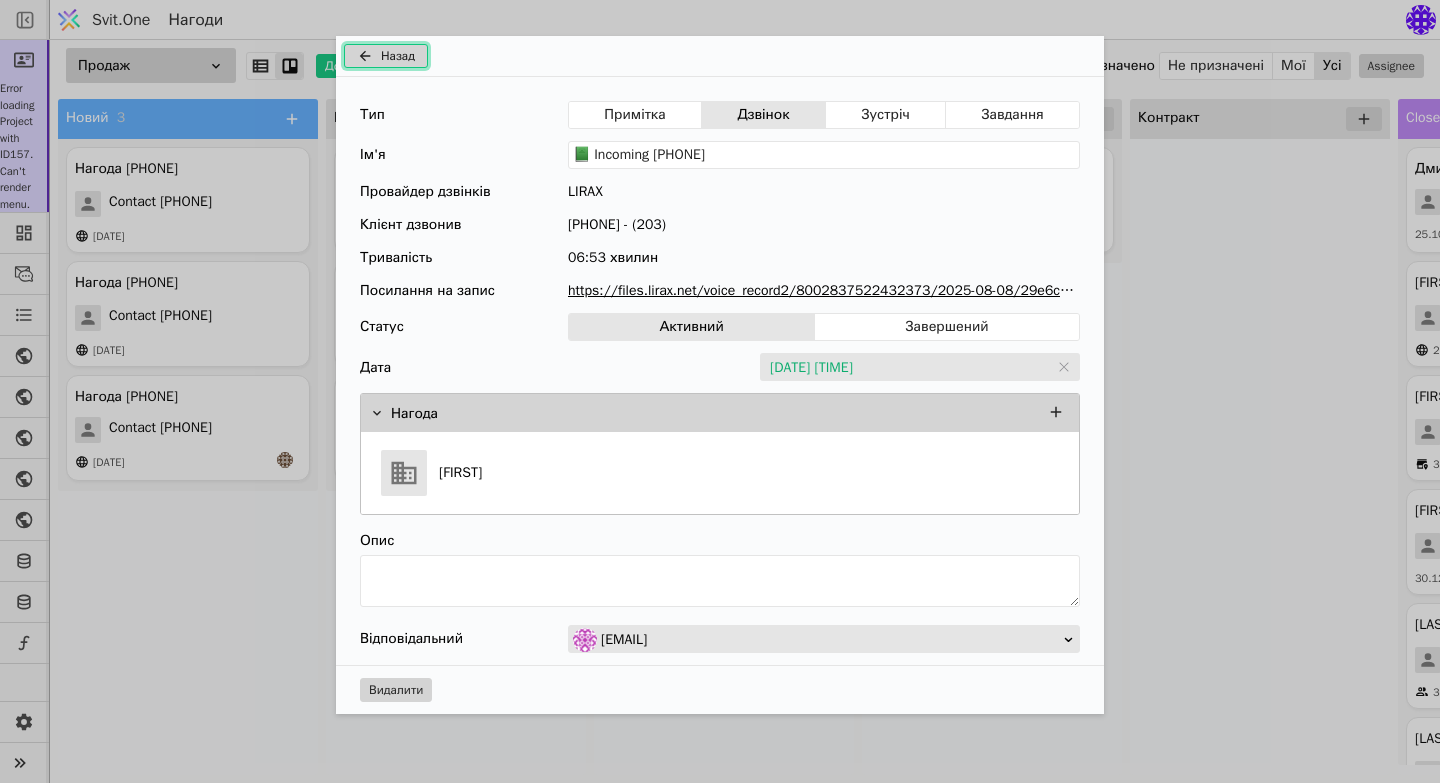 click 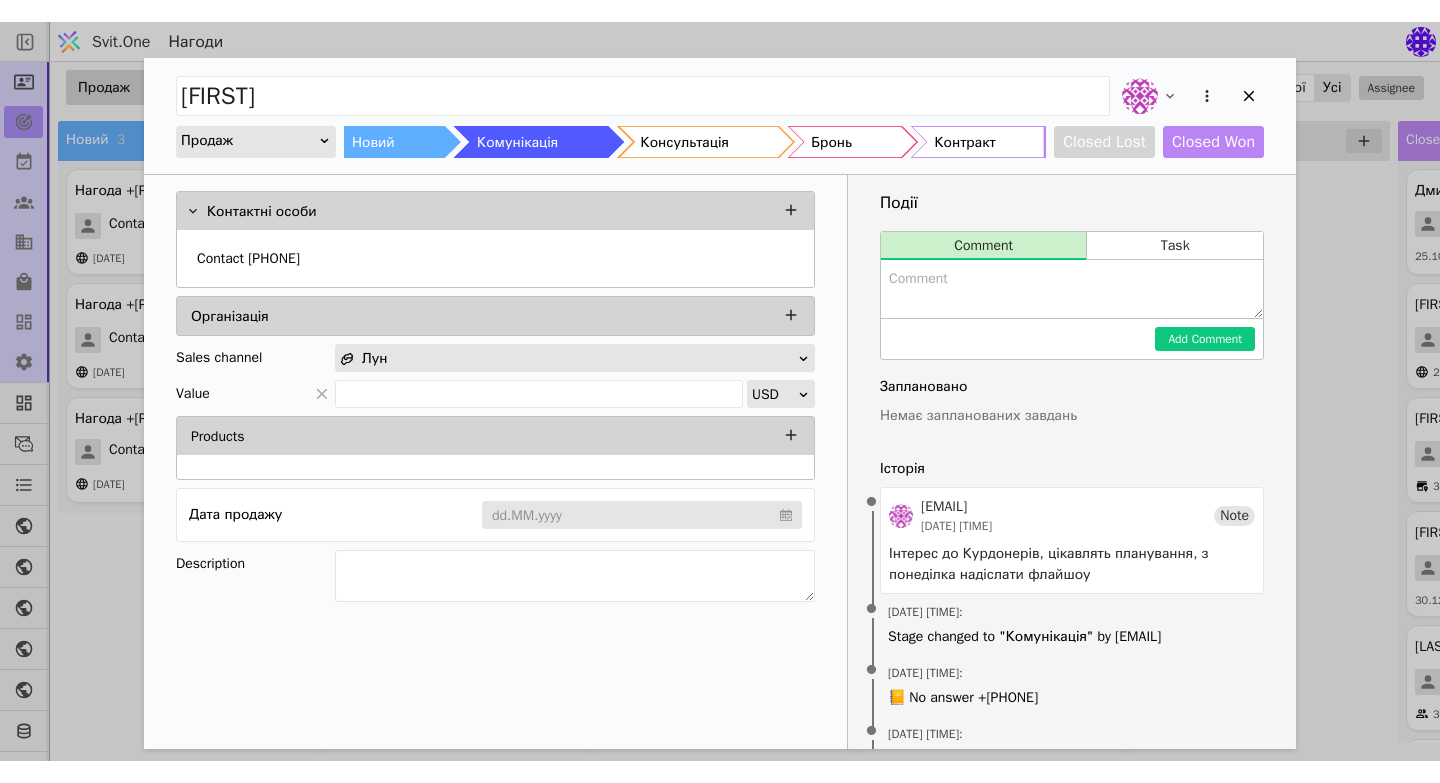 scroll, scrollTop: 0, scrollLeft: 0, axis: both 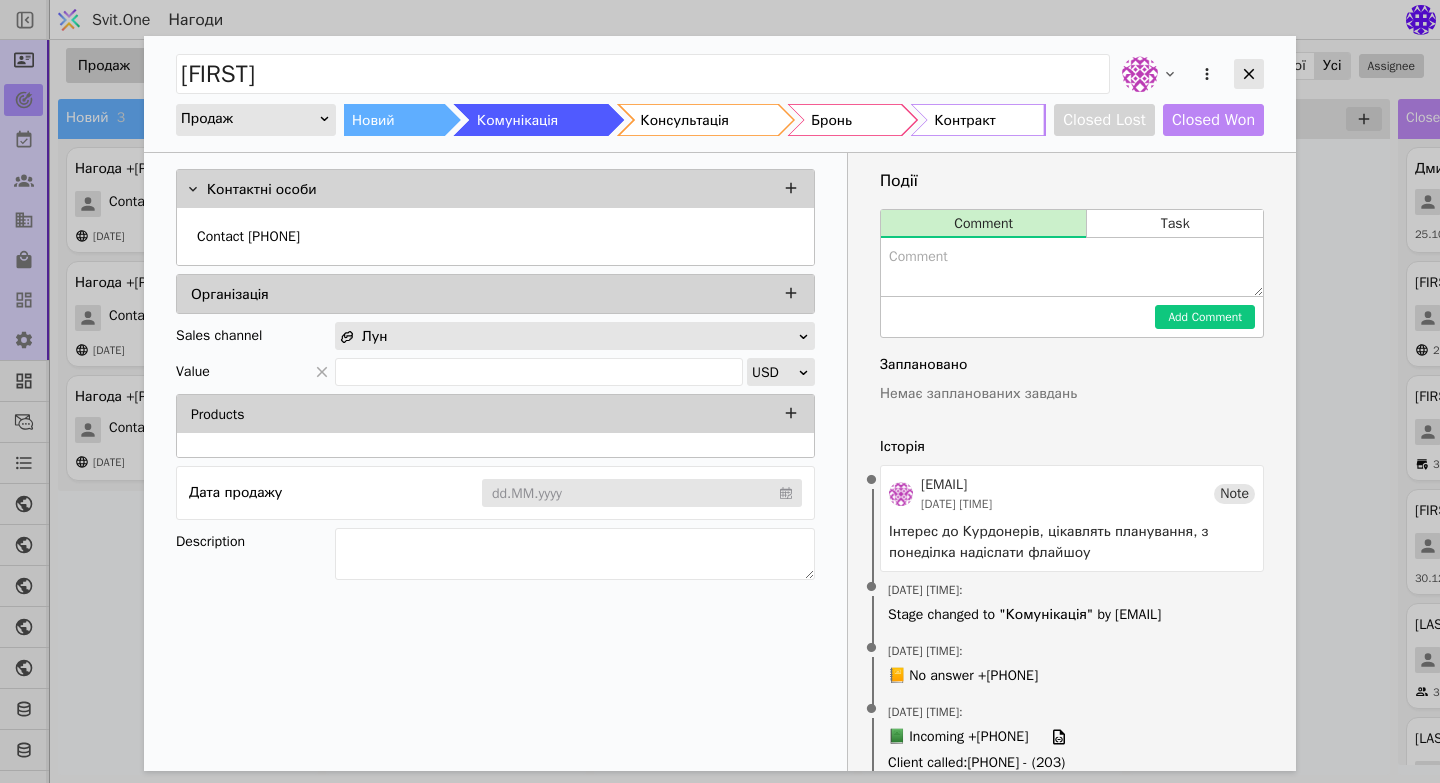 click 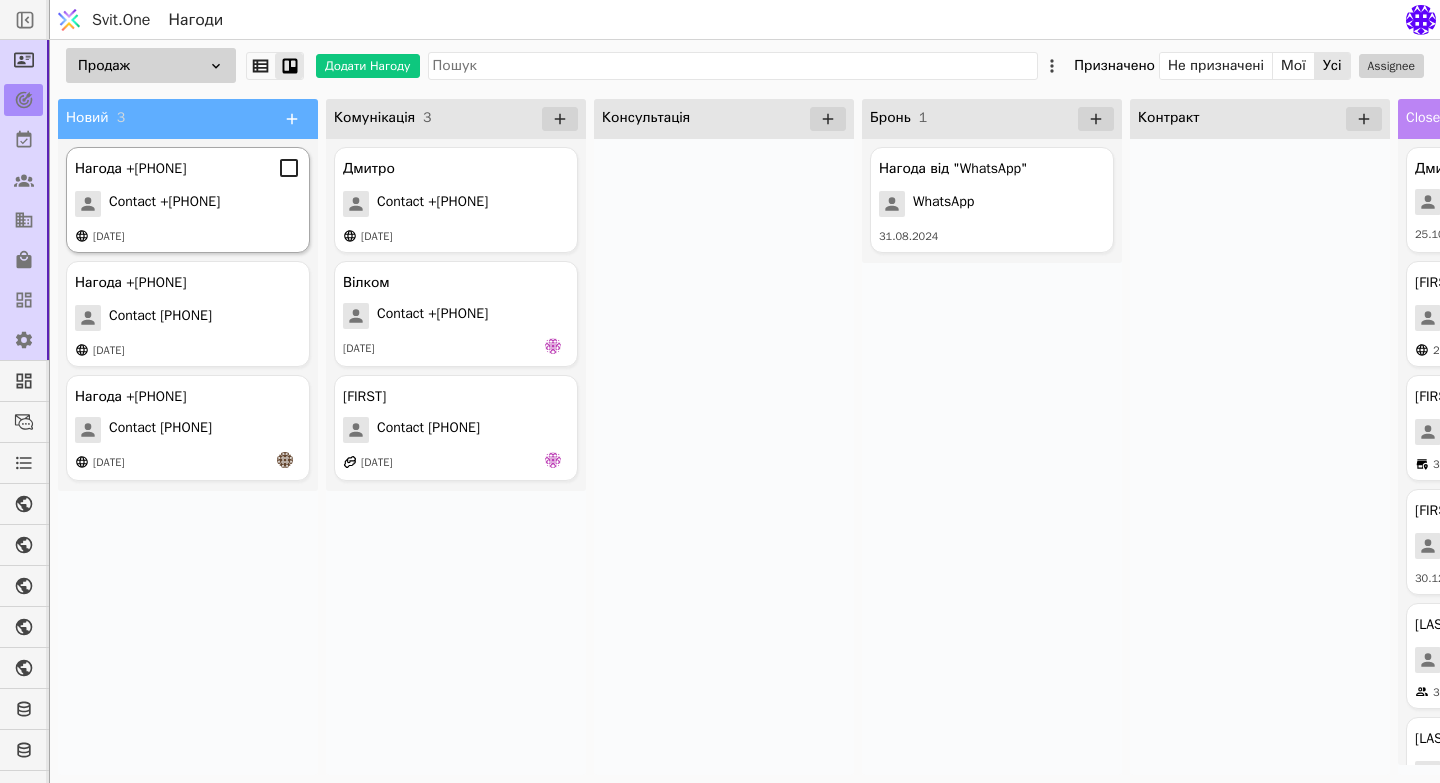 click on "Contact [PHONE]" at bounding box center (164, 204) 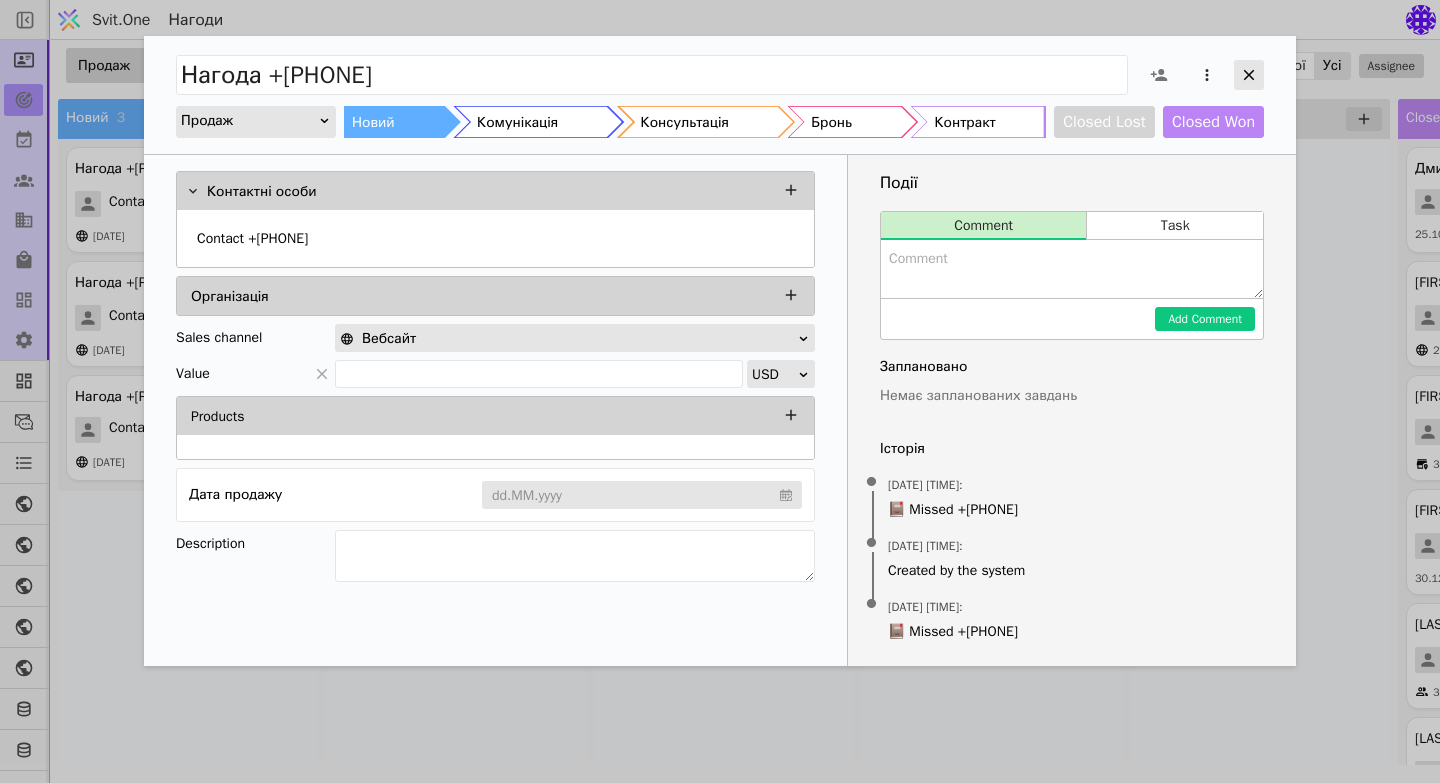 click 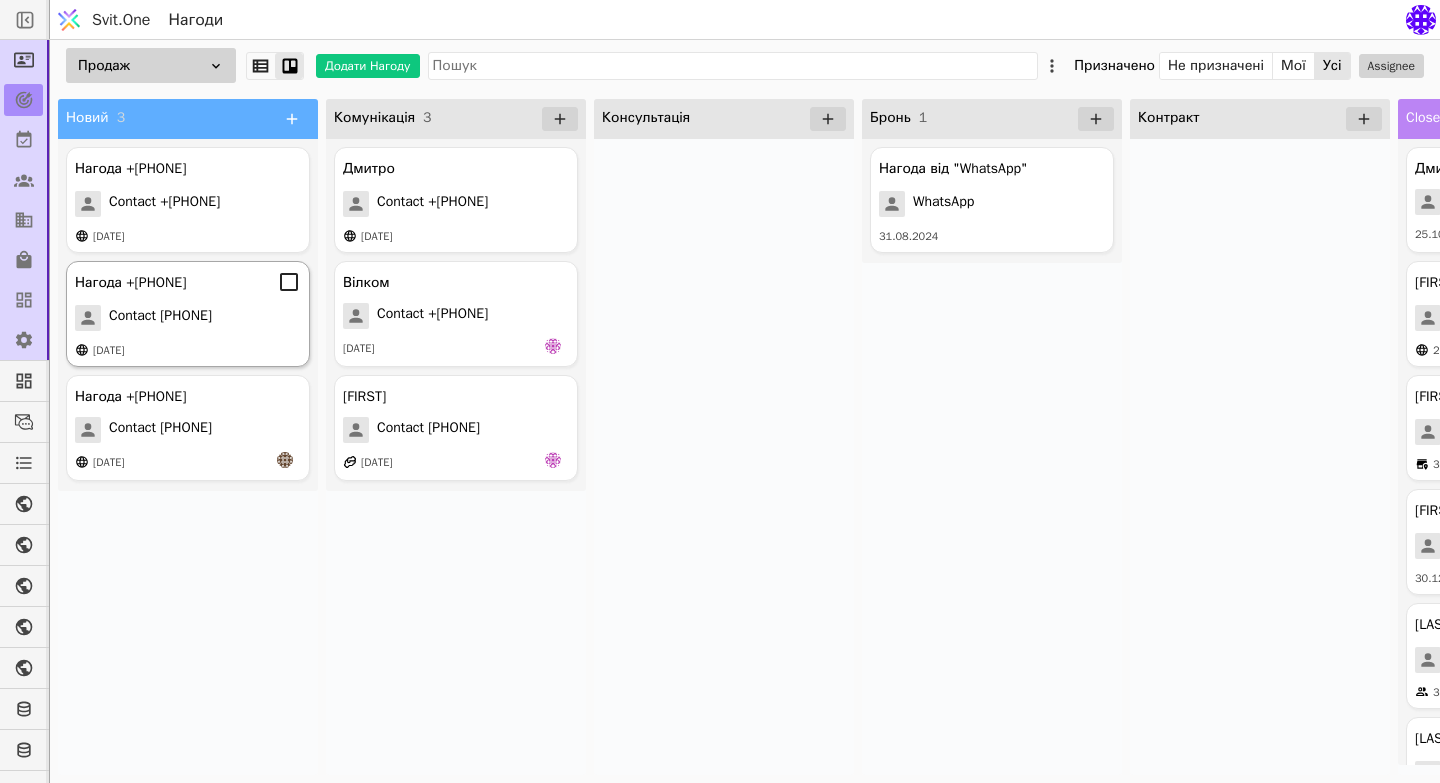 click on "Contact [PHONE]" at bounding box center (160, 318) 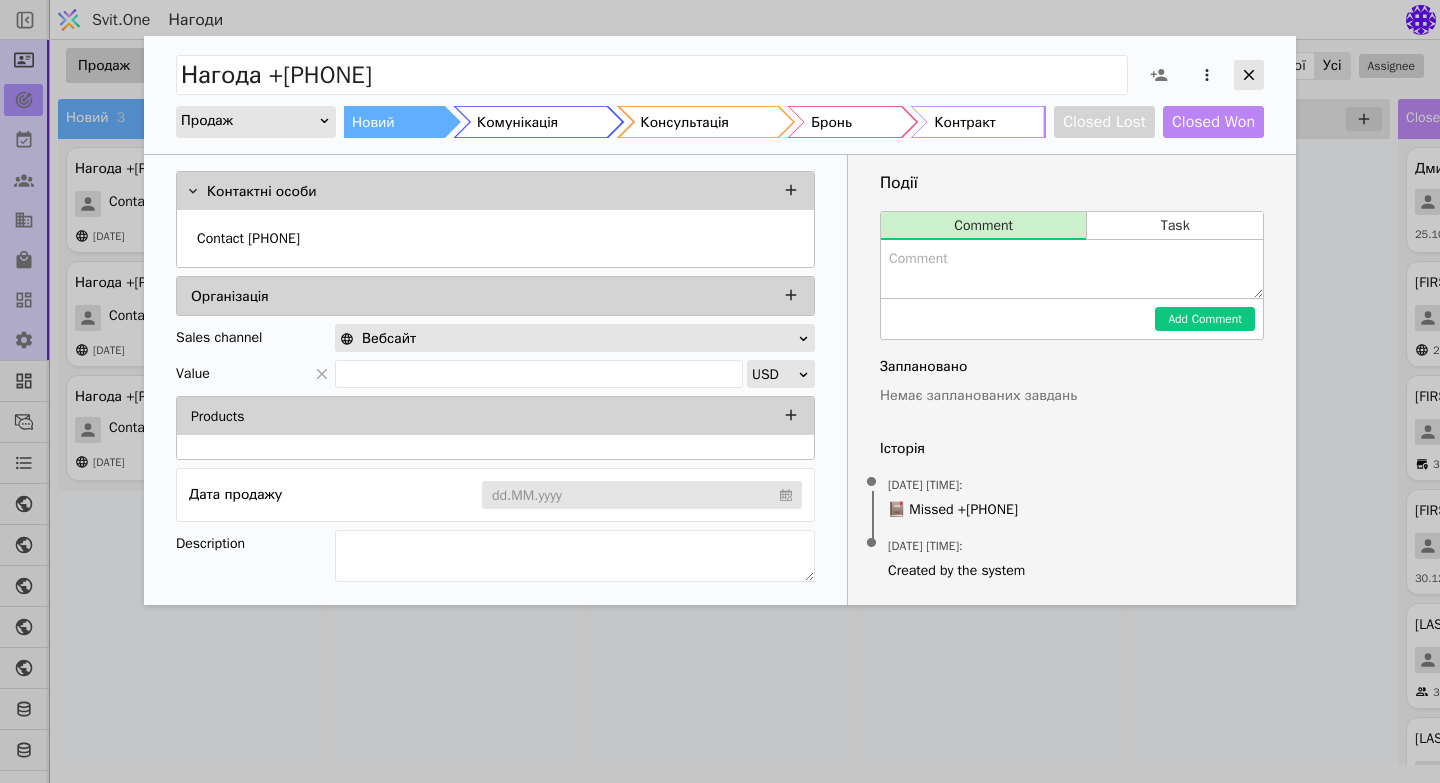 click 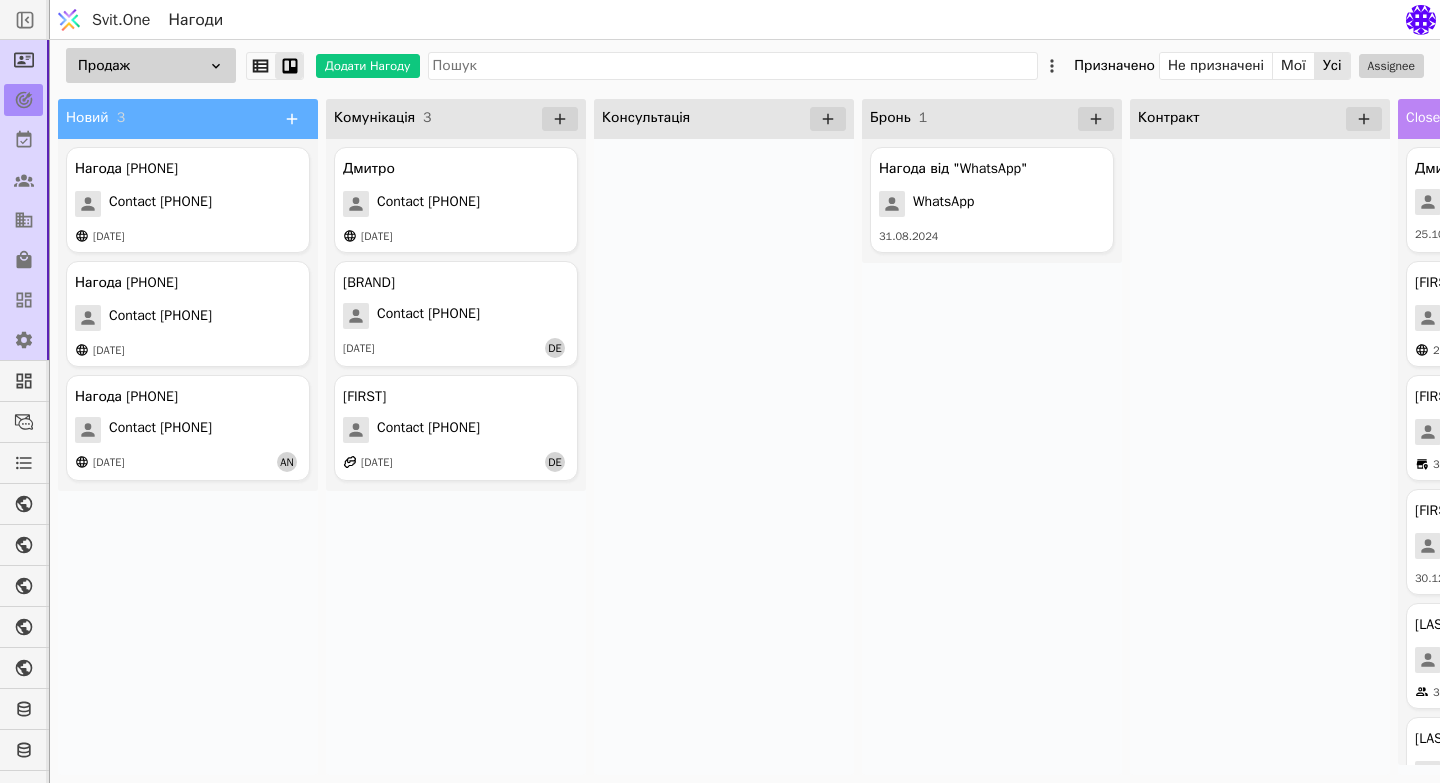 scroll, scrollTop: 0, scrollLeft: 0, axis: both 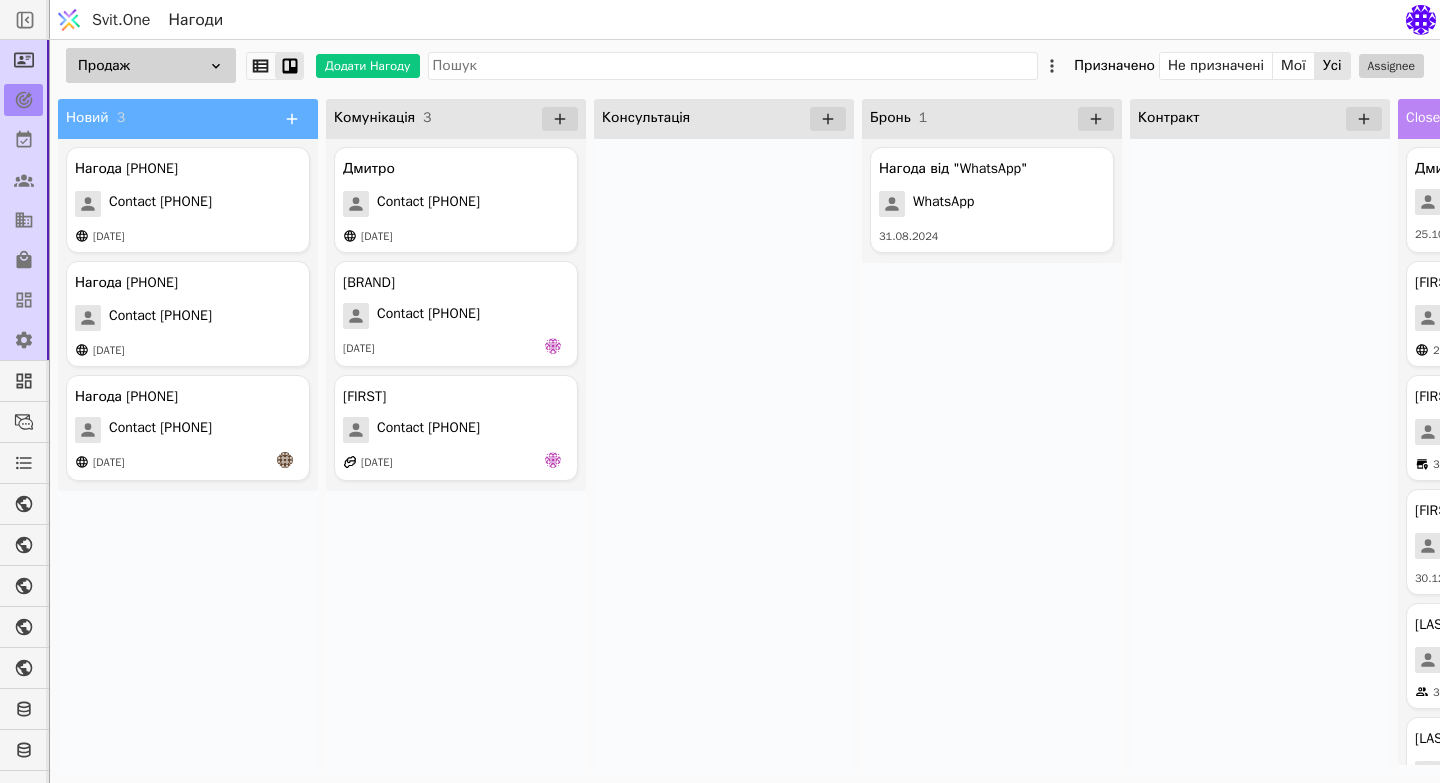 click at bounding box center (1421, 20) 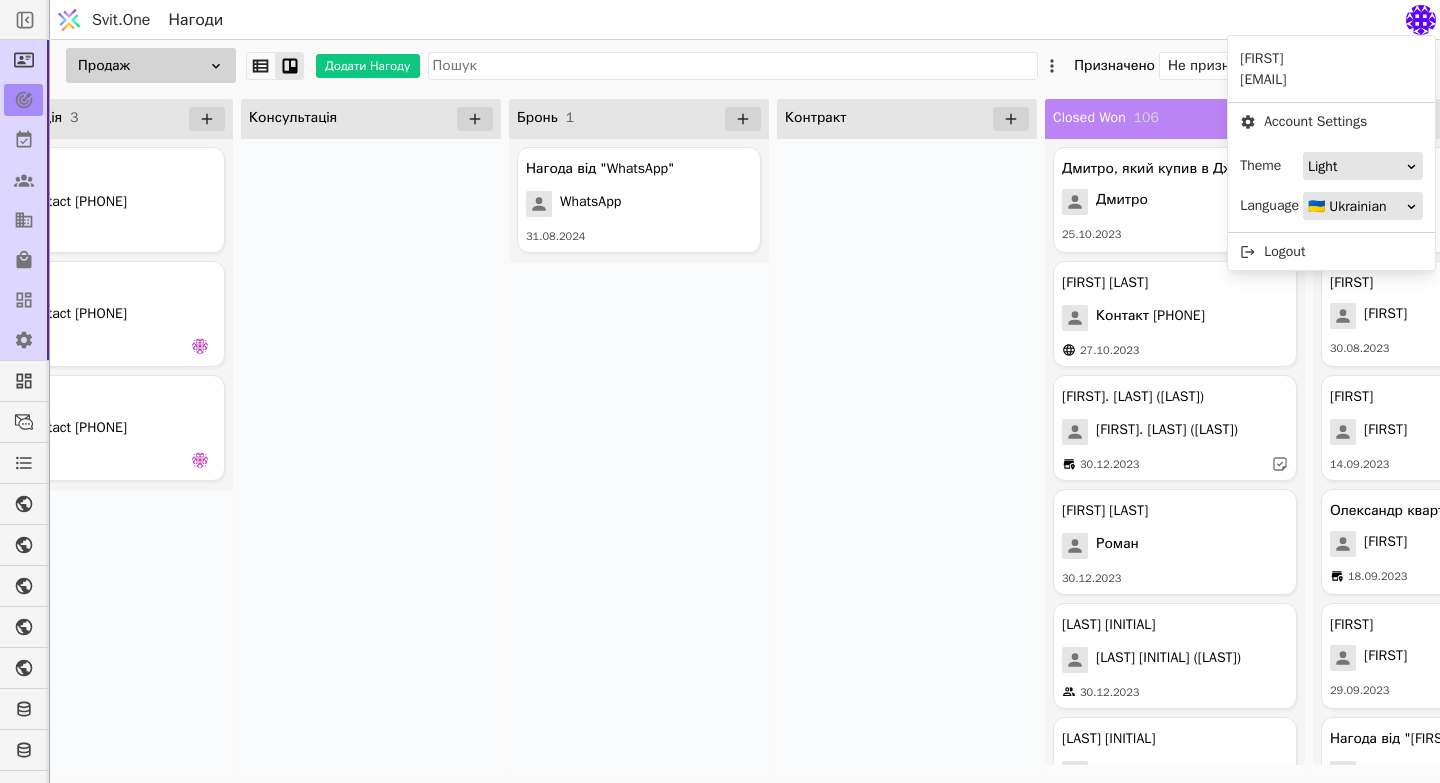 scroll, scrollTop: 0, scrollLeft: 356, axis: horizontal 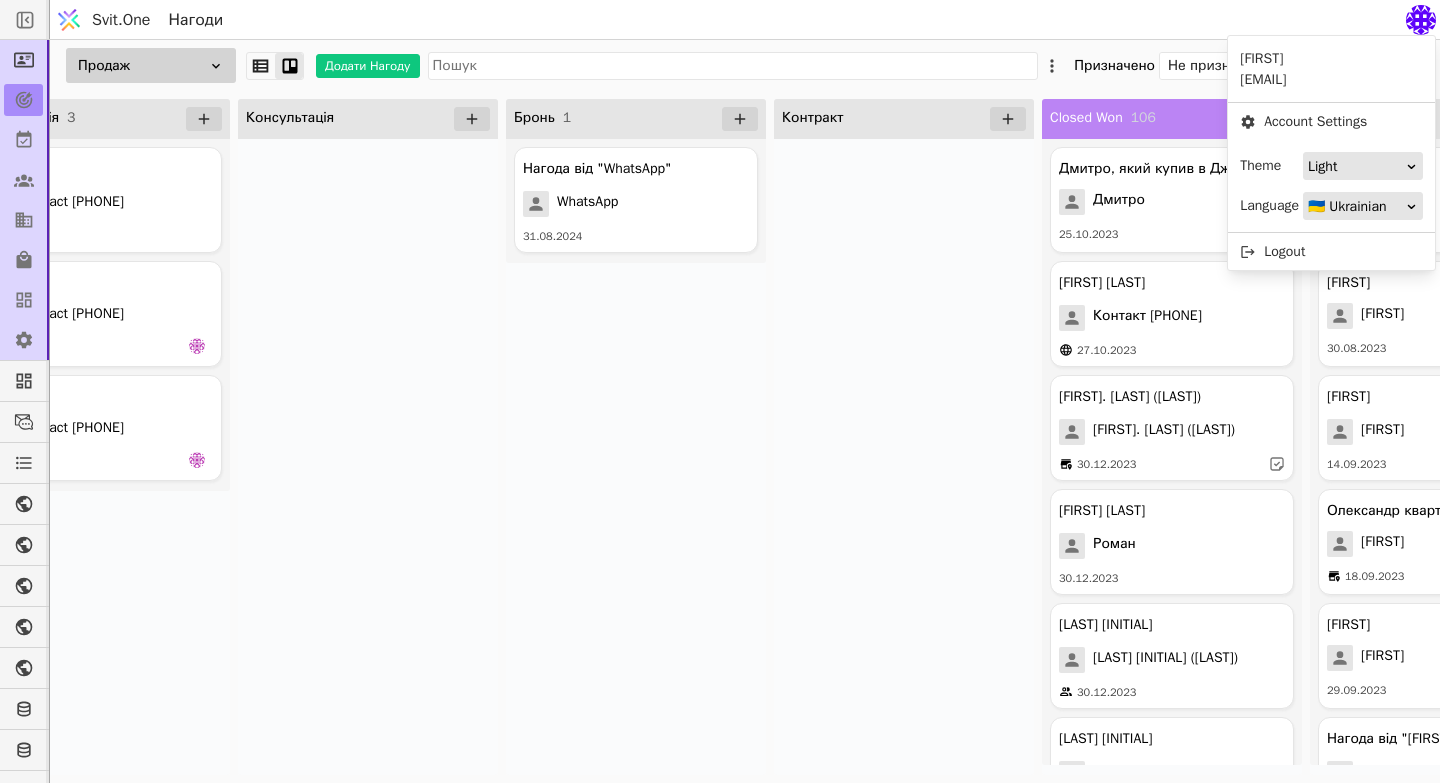 click at bounding box center (1421, 20) 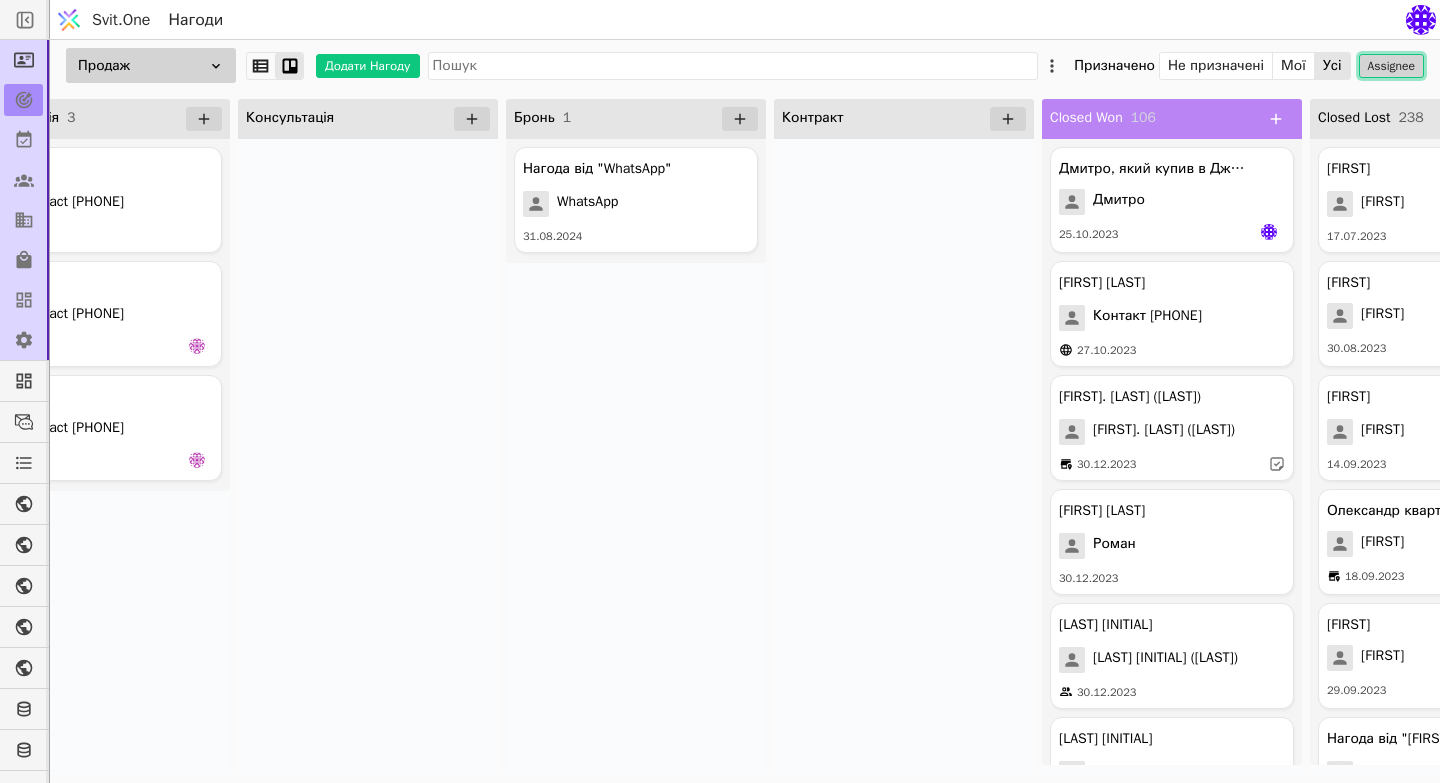 click on "Assignee" at bounding box center (1391, 66) 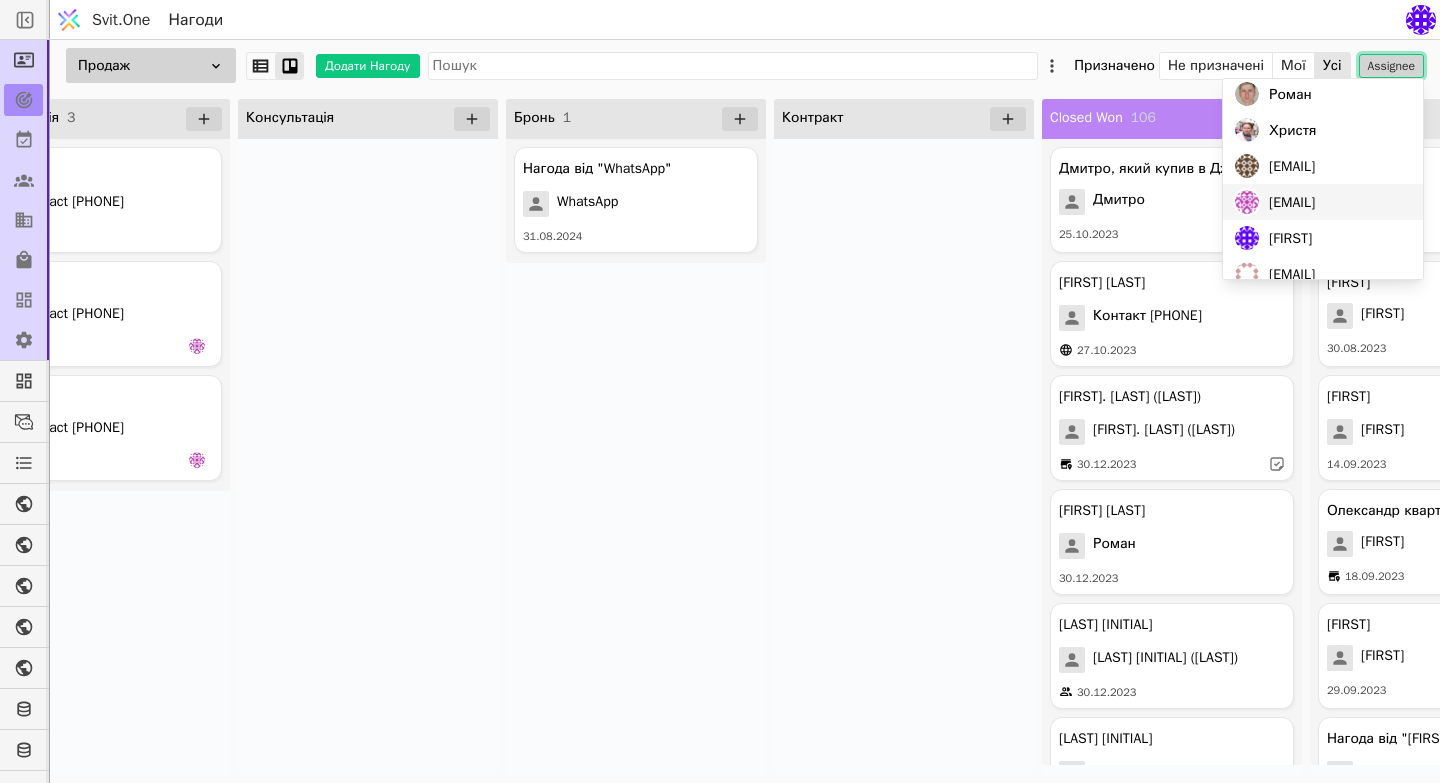 scroll, scrollTop: 44, scrollLeft: 0, axis: vertical 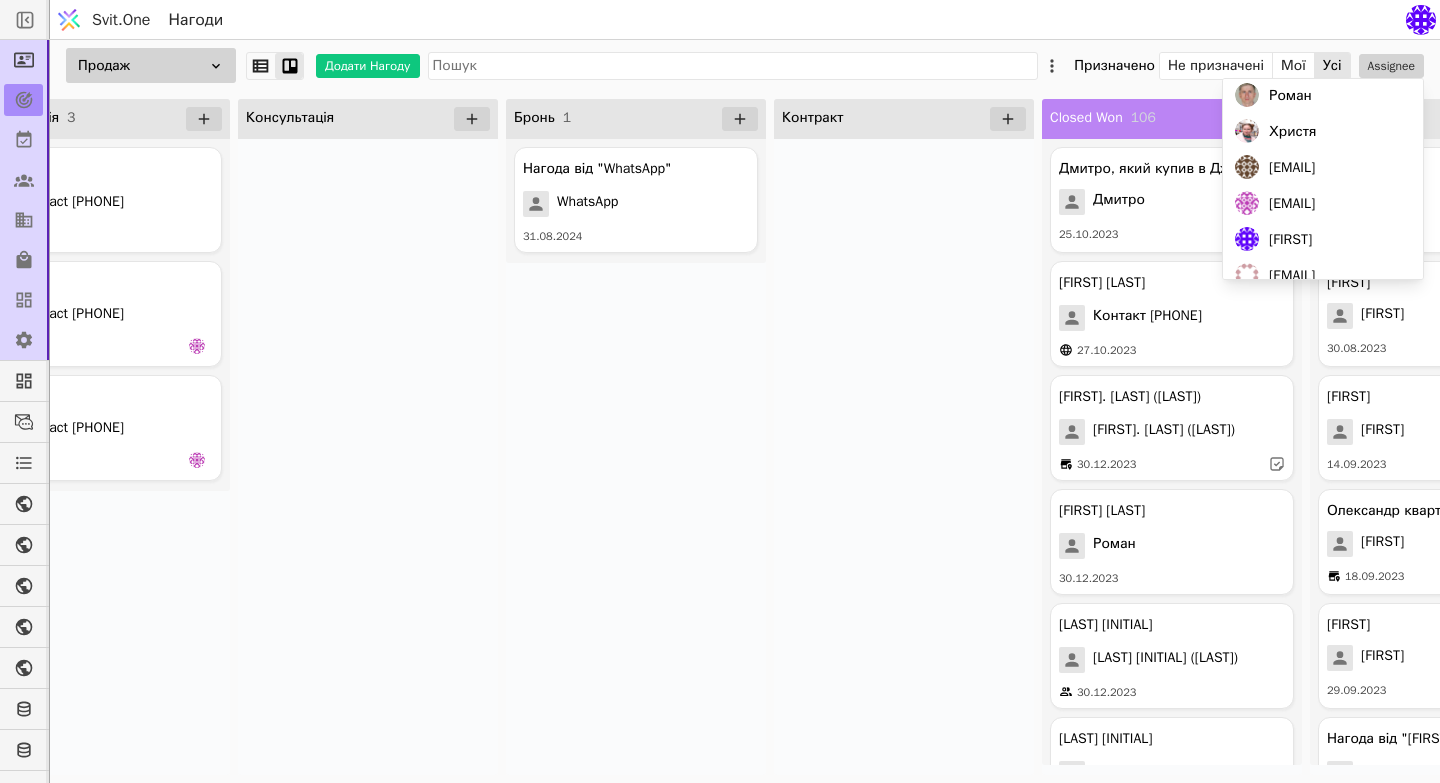 click at bounding box center (904, 457) 